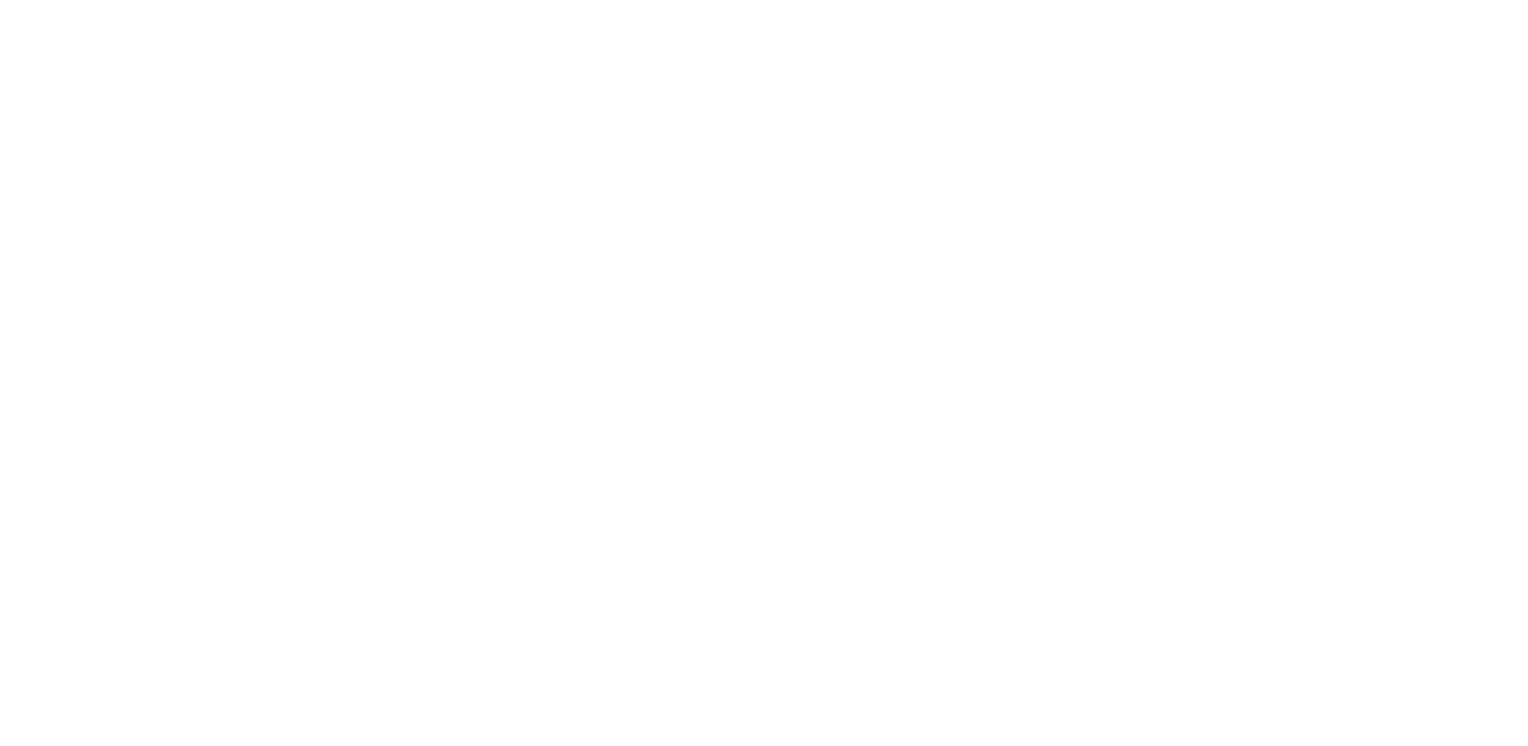 scroll, scrollTop: 0, scrollLeft: 0, axis: both 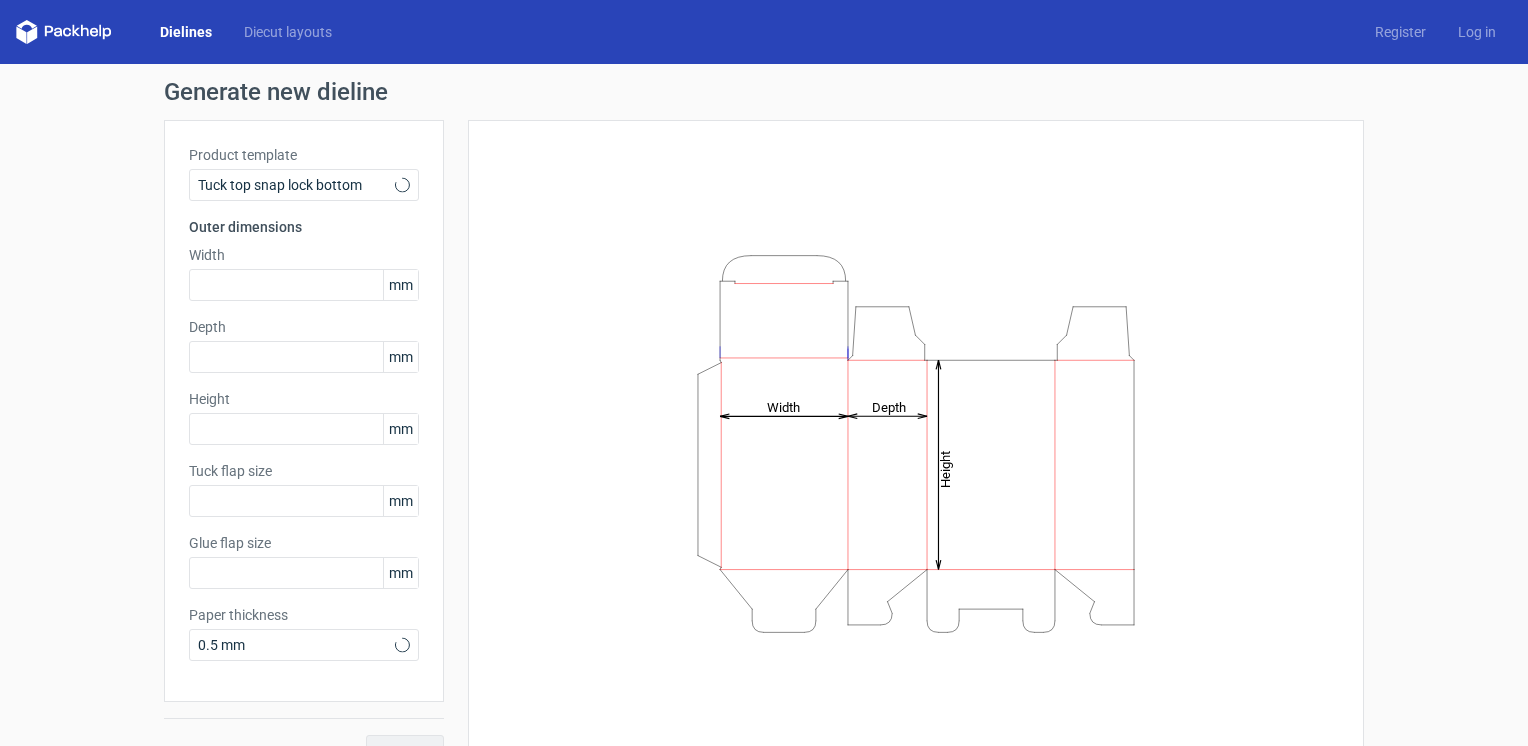 type on "15" 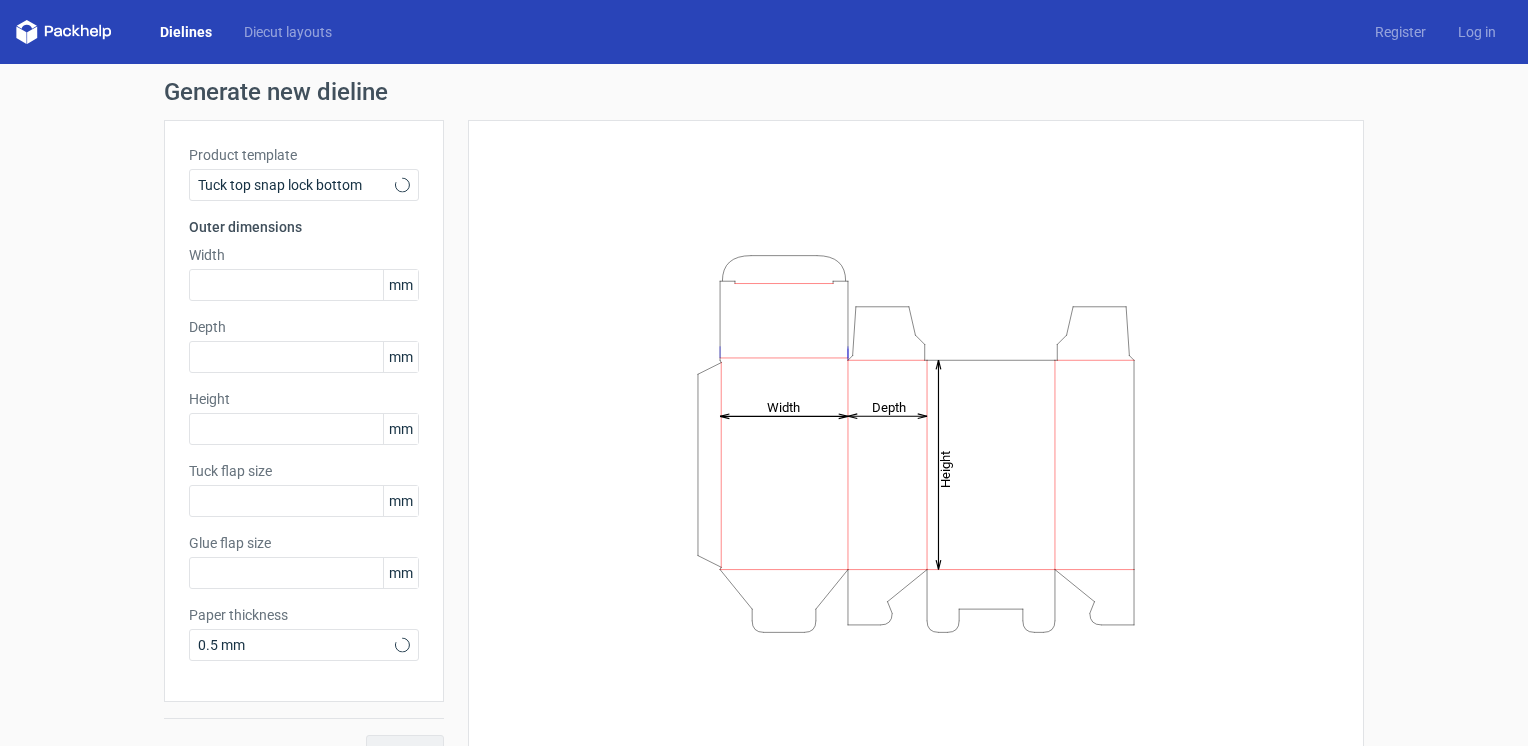 type on "10" 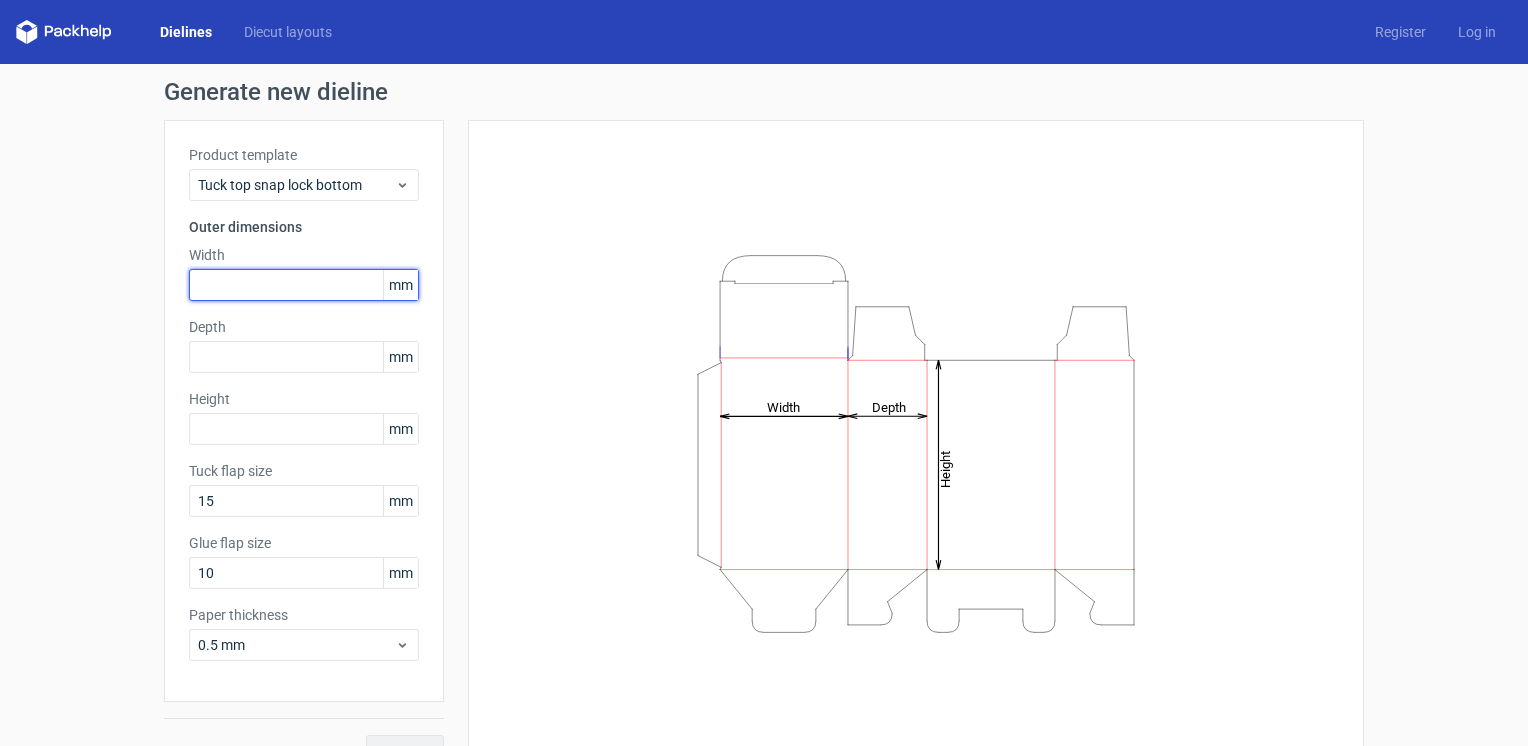 click at bounding box center [304, 285] 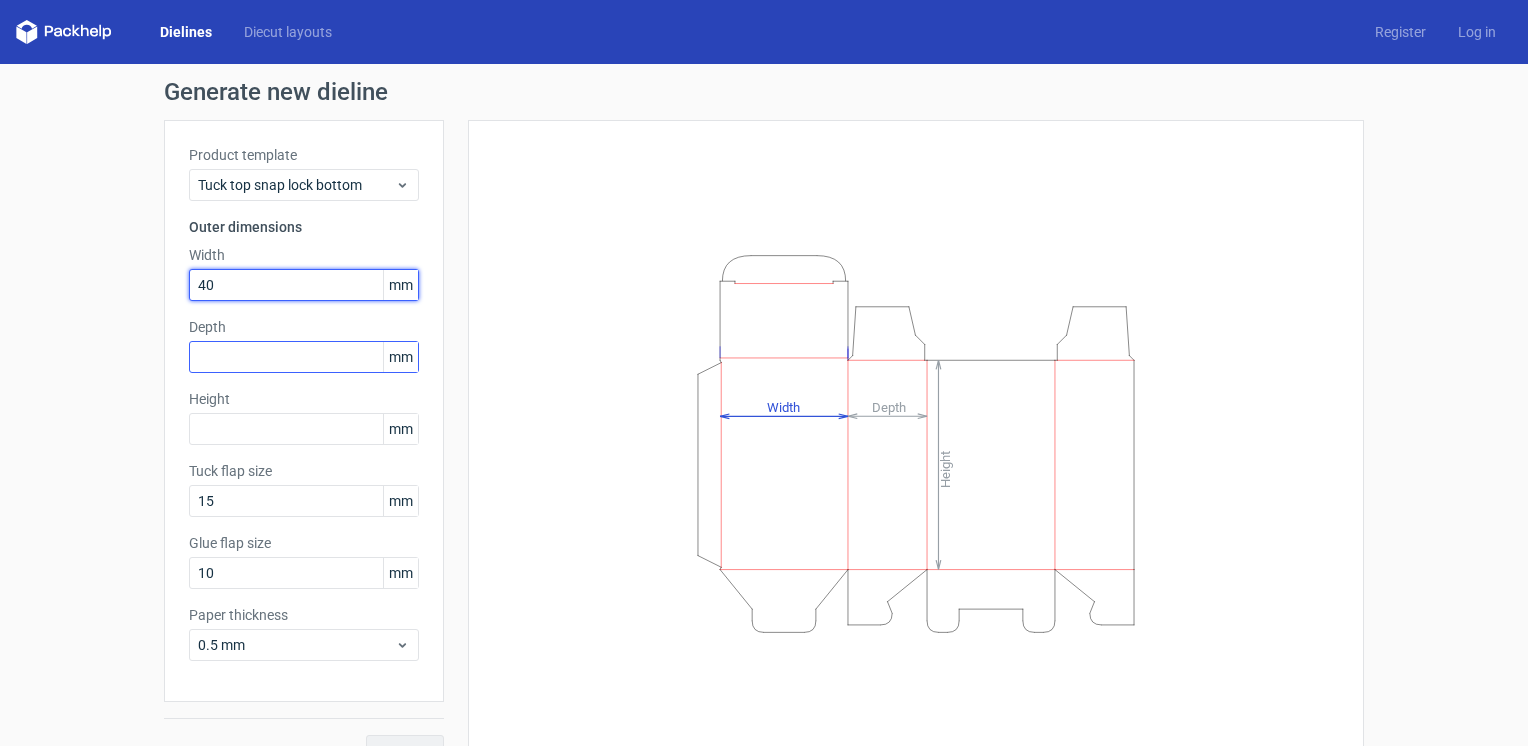 type on "40" 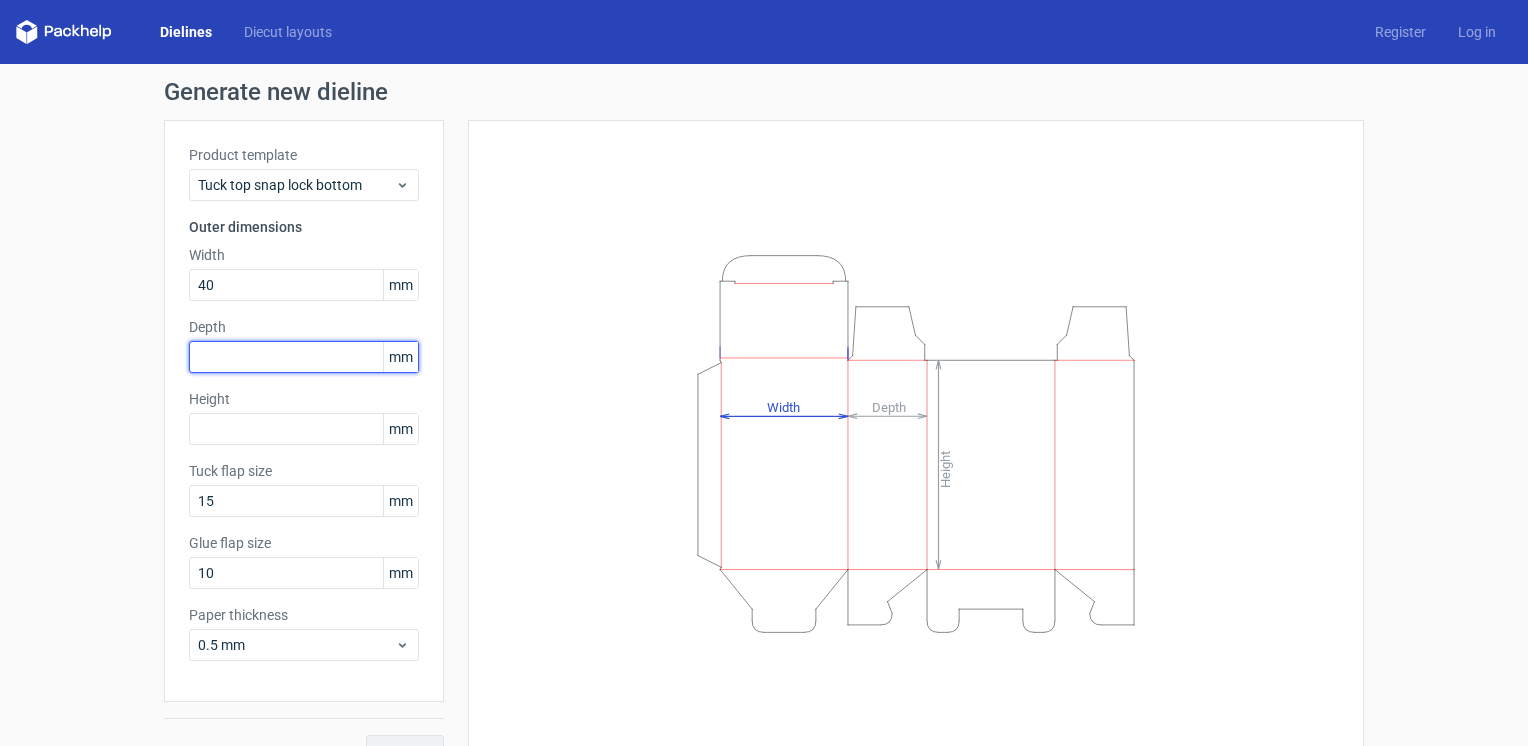 click at bounding box center [304, 357] 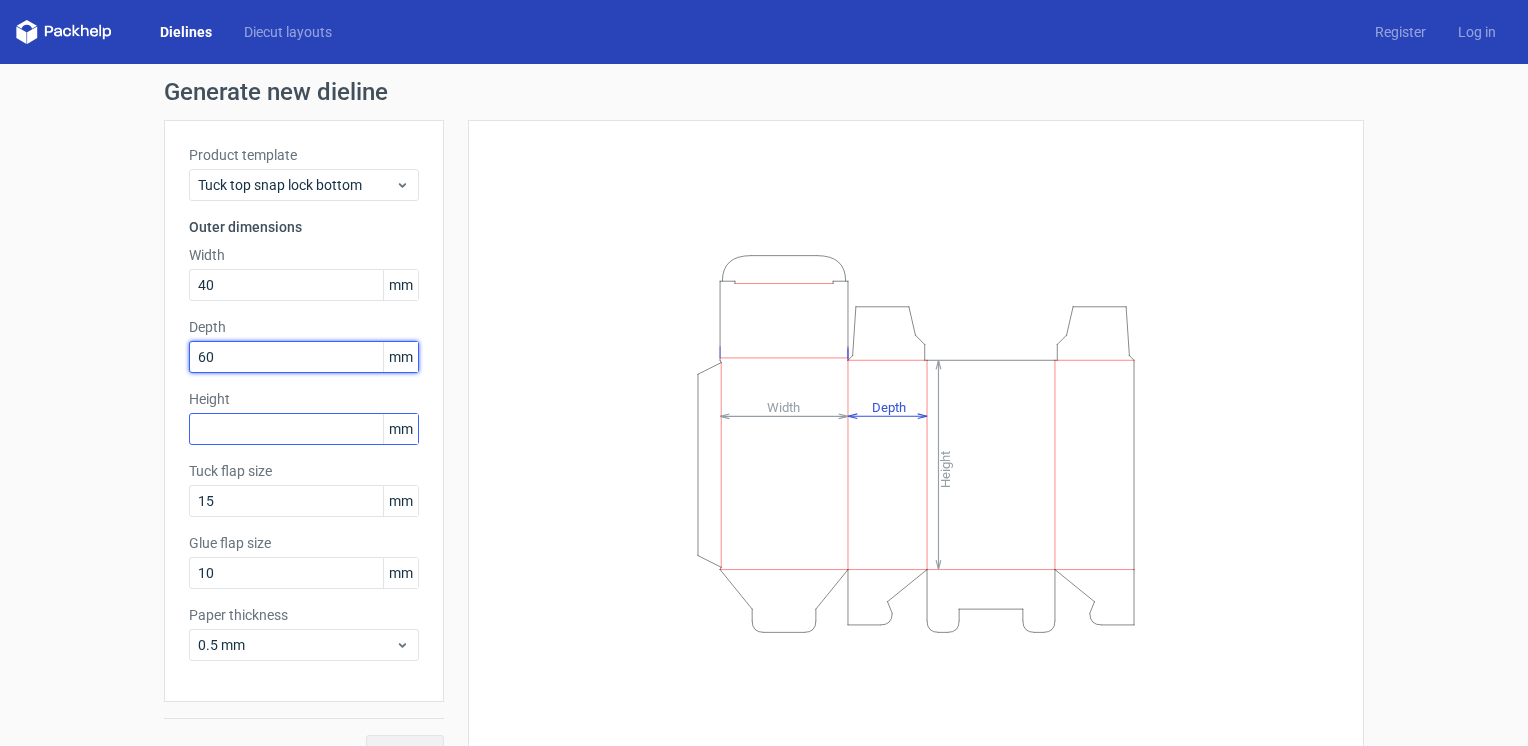 type on "60" 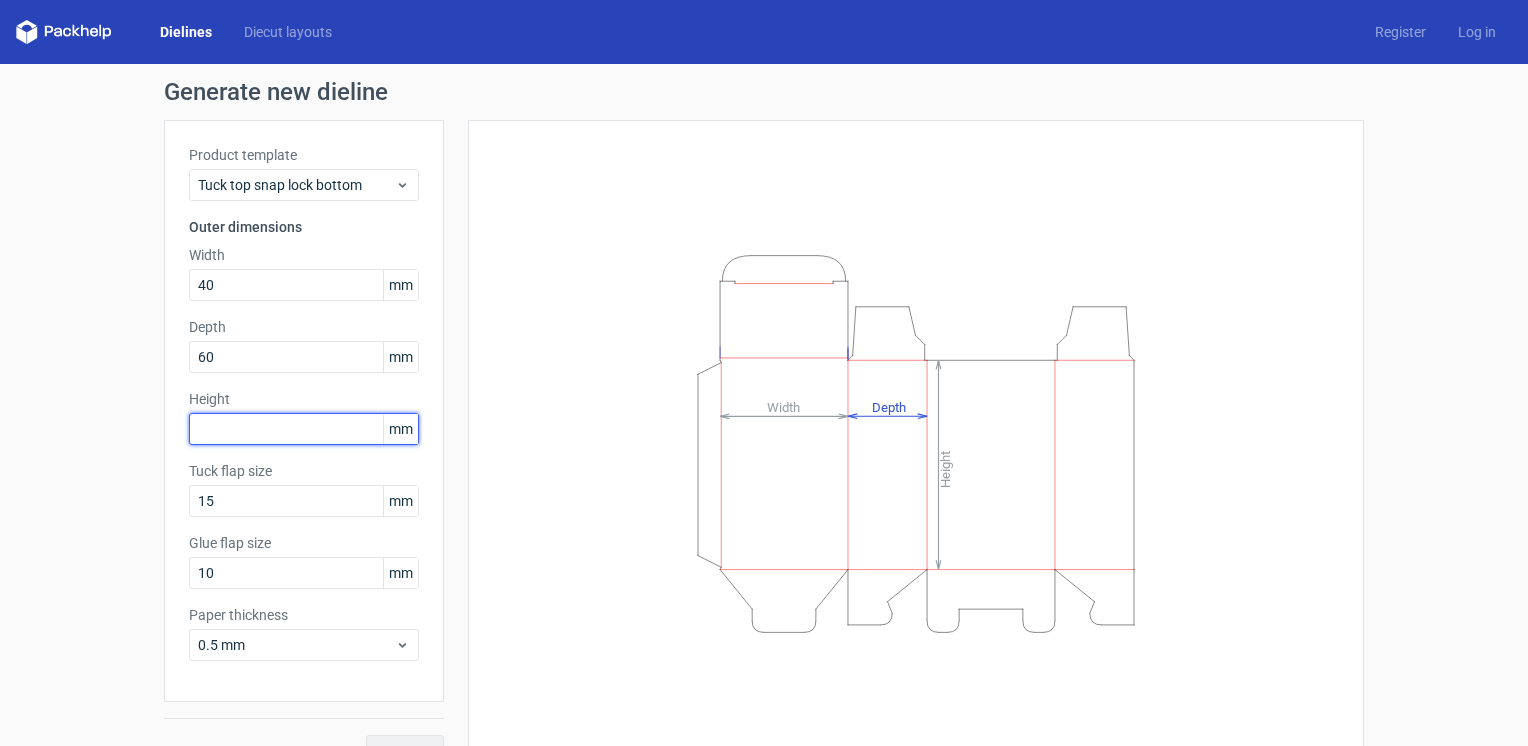 click at bounding box center (304, 429) 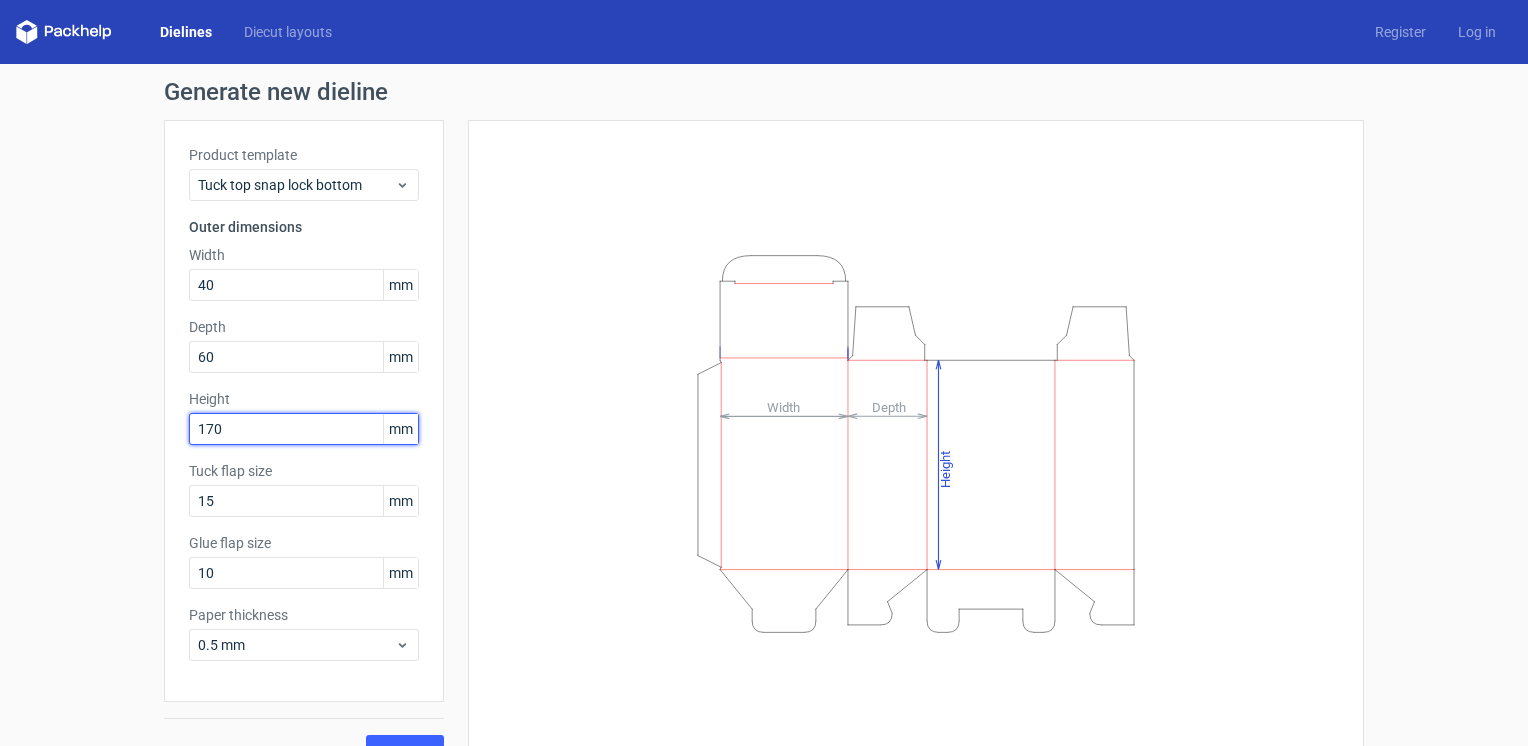 type on "170" 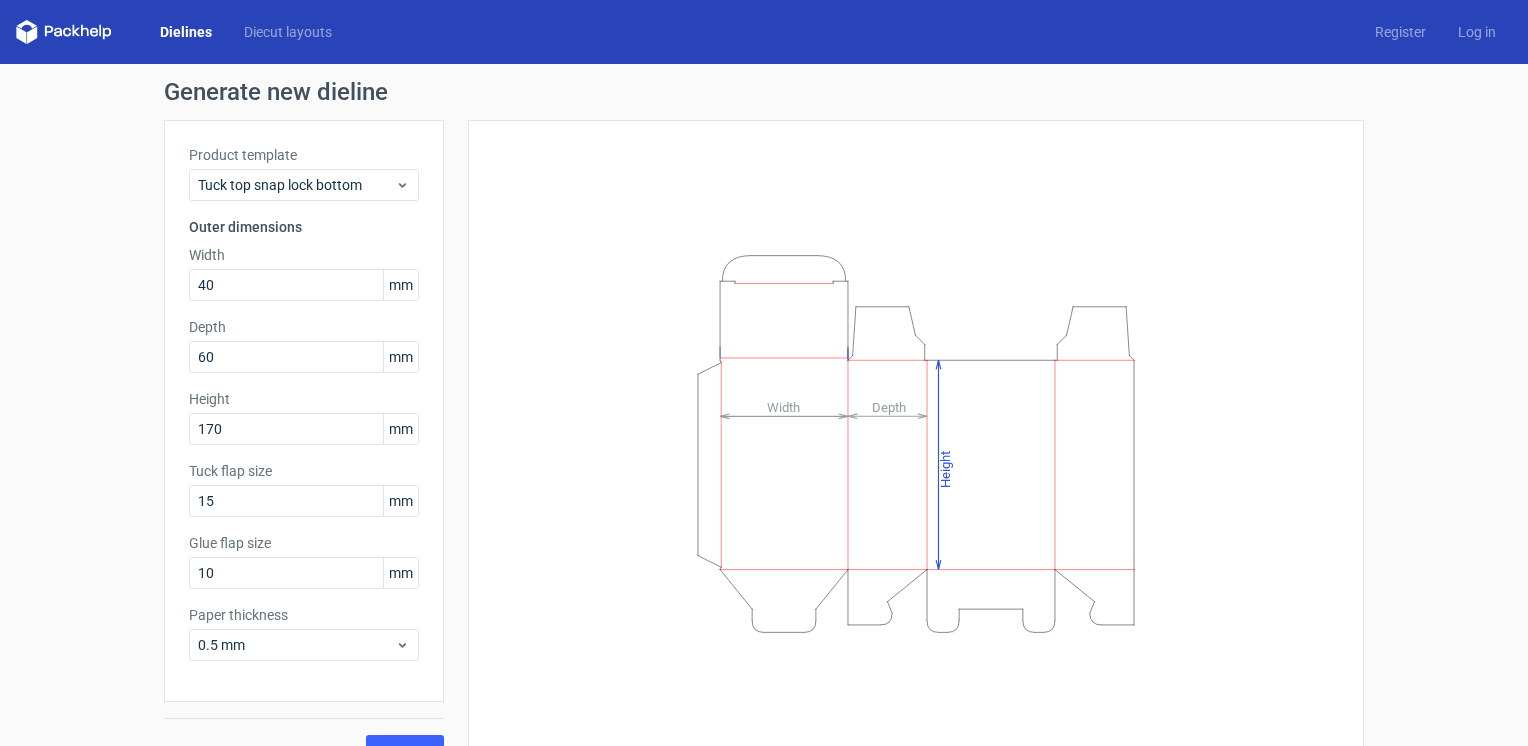 click on "Product template Tuck top snap lock bottom Outer dimensions Width 40 mm Depth 60 mm Height 170 mm Tuck flap size 15 mm Glue flap size 10 mm Paper thickness 0.5 mm" at bounding box center [304, 411] 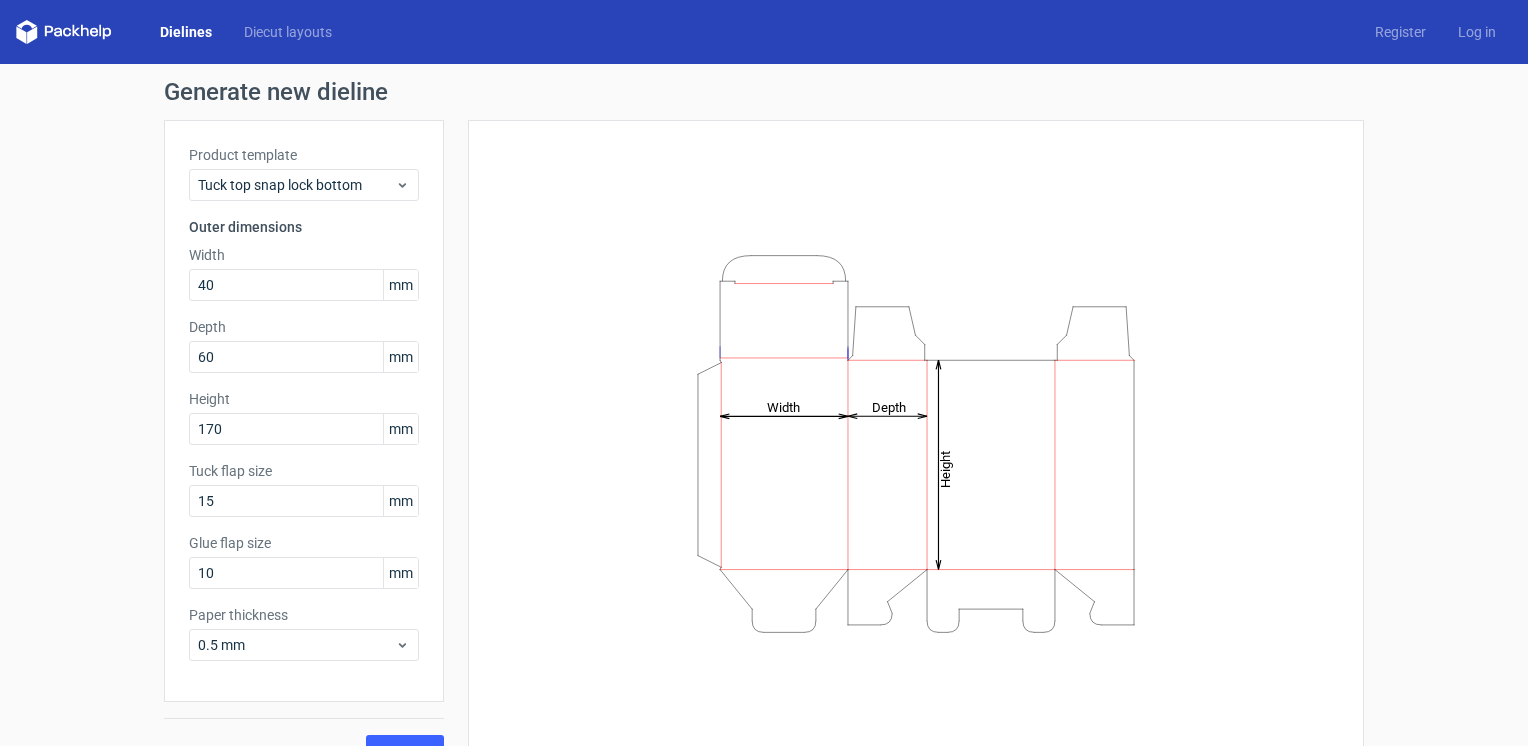 scroll, scrollTop: 36, scrollLeft: 0, axis: vertical 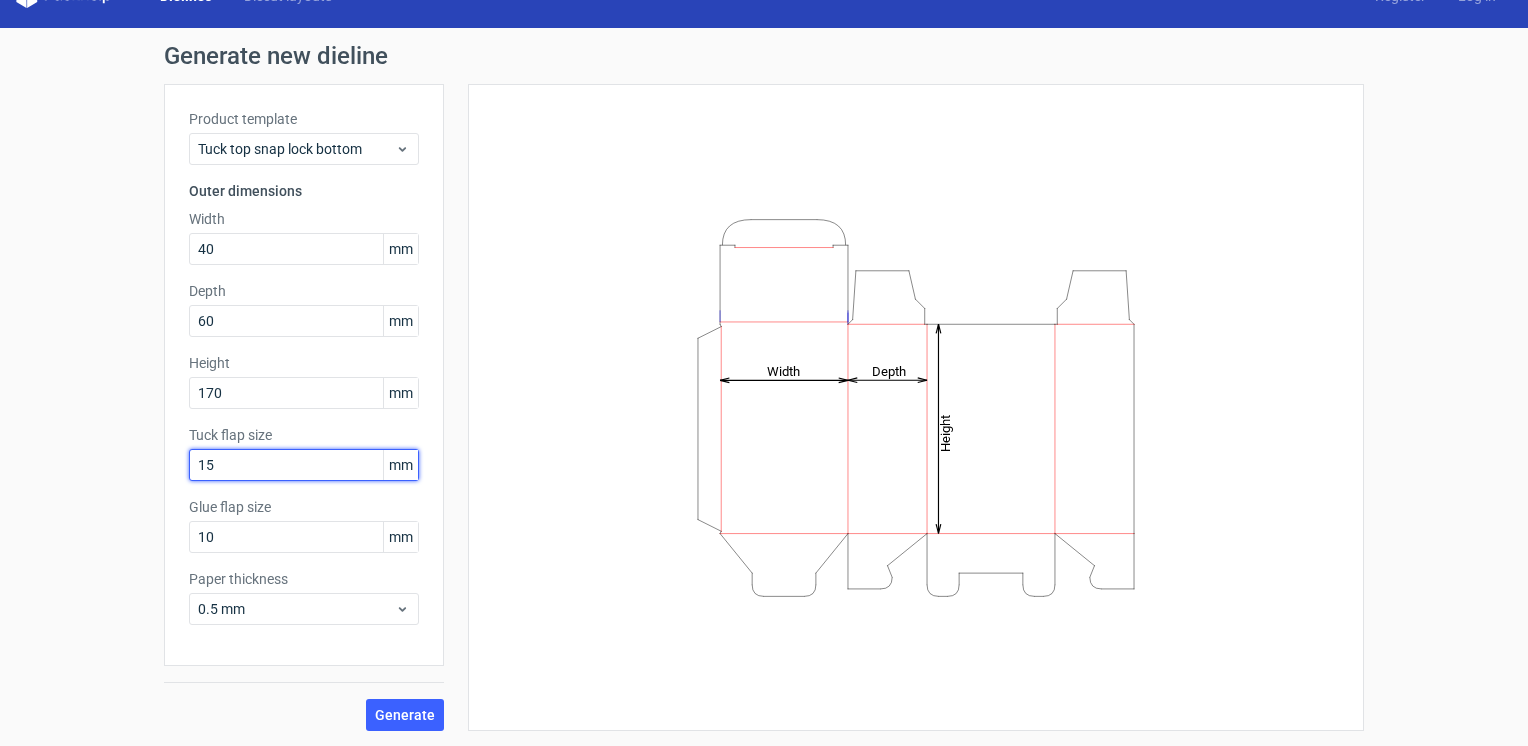drag, startPoint x: 222, startPoint y: 467, endPoint x: 166, endPoint y: 458, distance: 56.718605 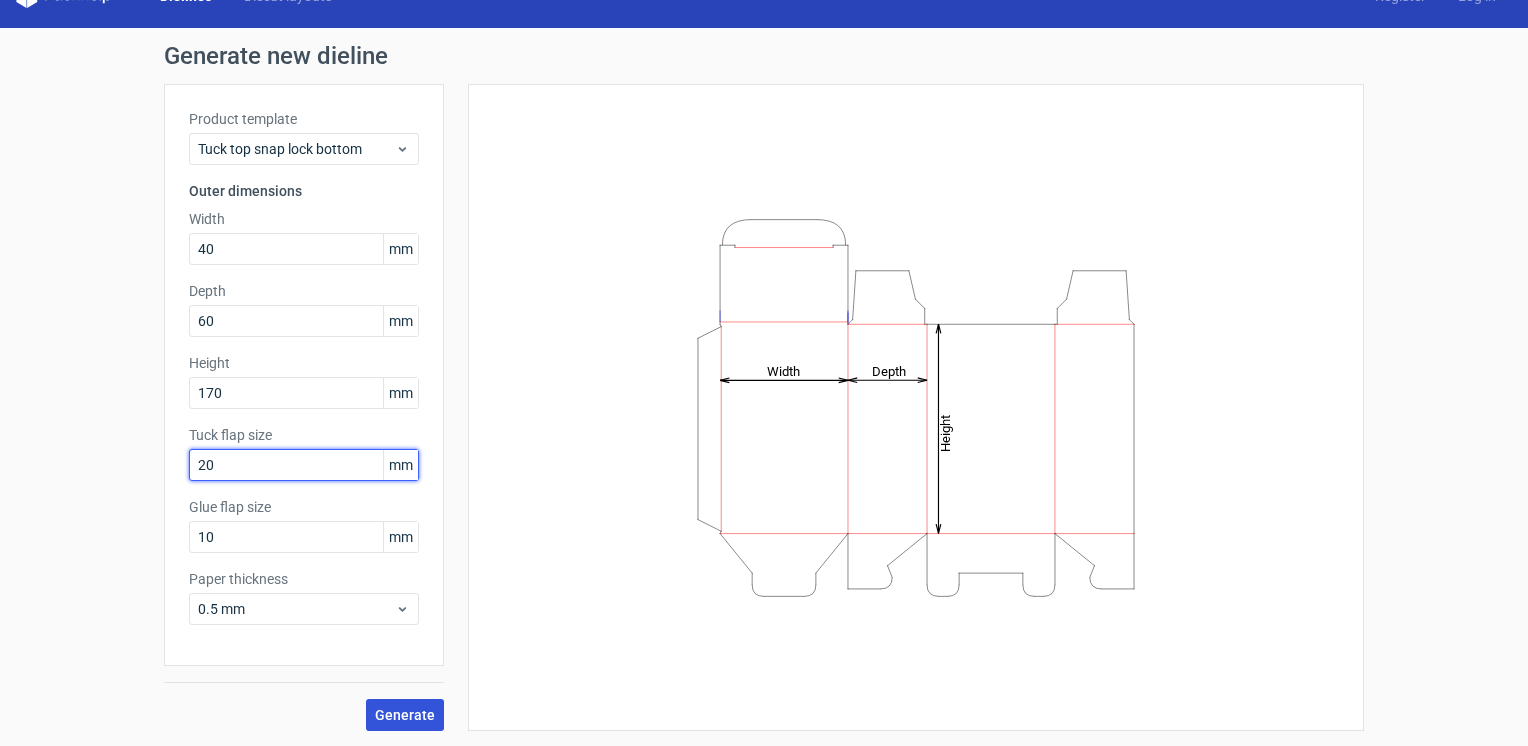 type on "20" 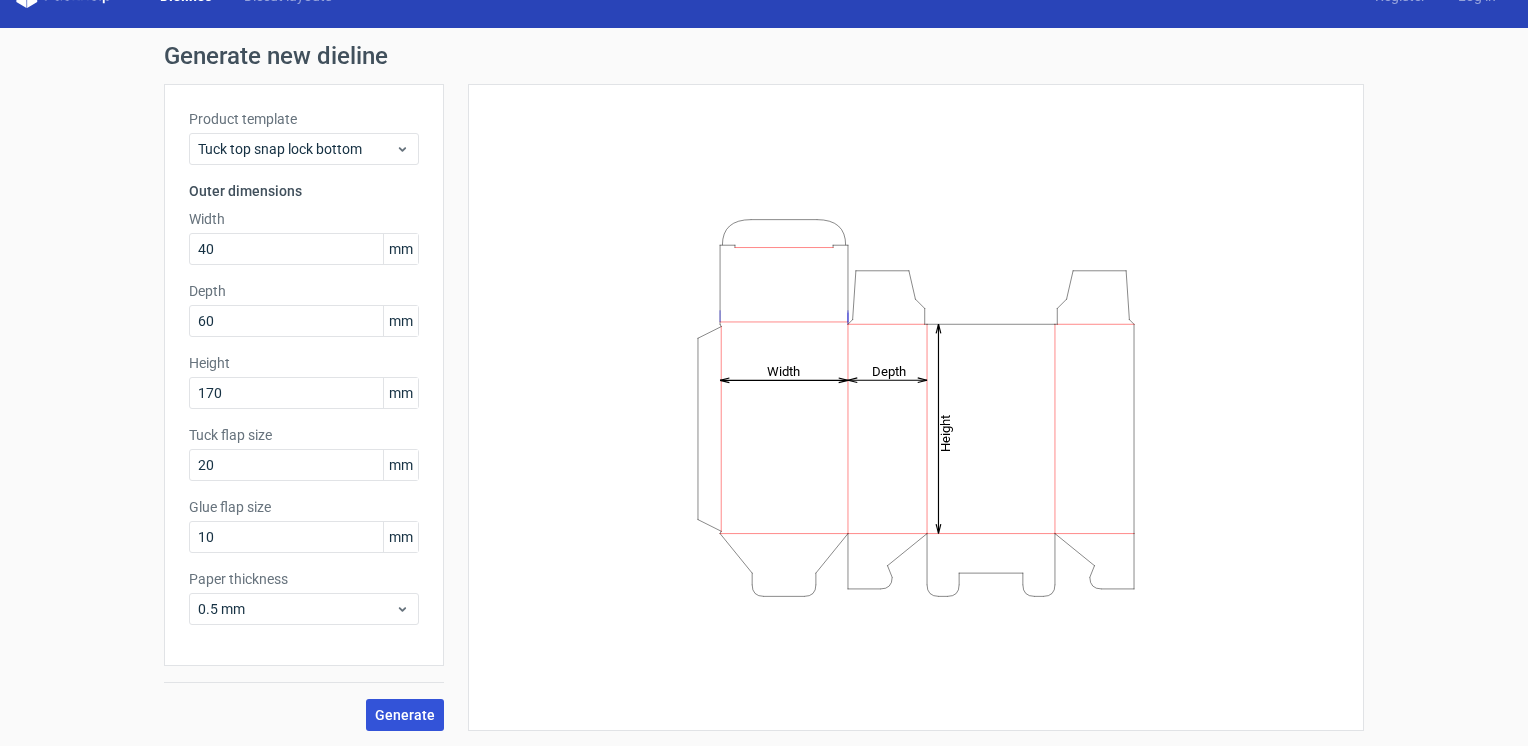 click on "Generate" at bounding box center (405, 715) 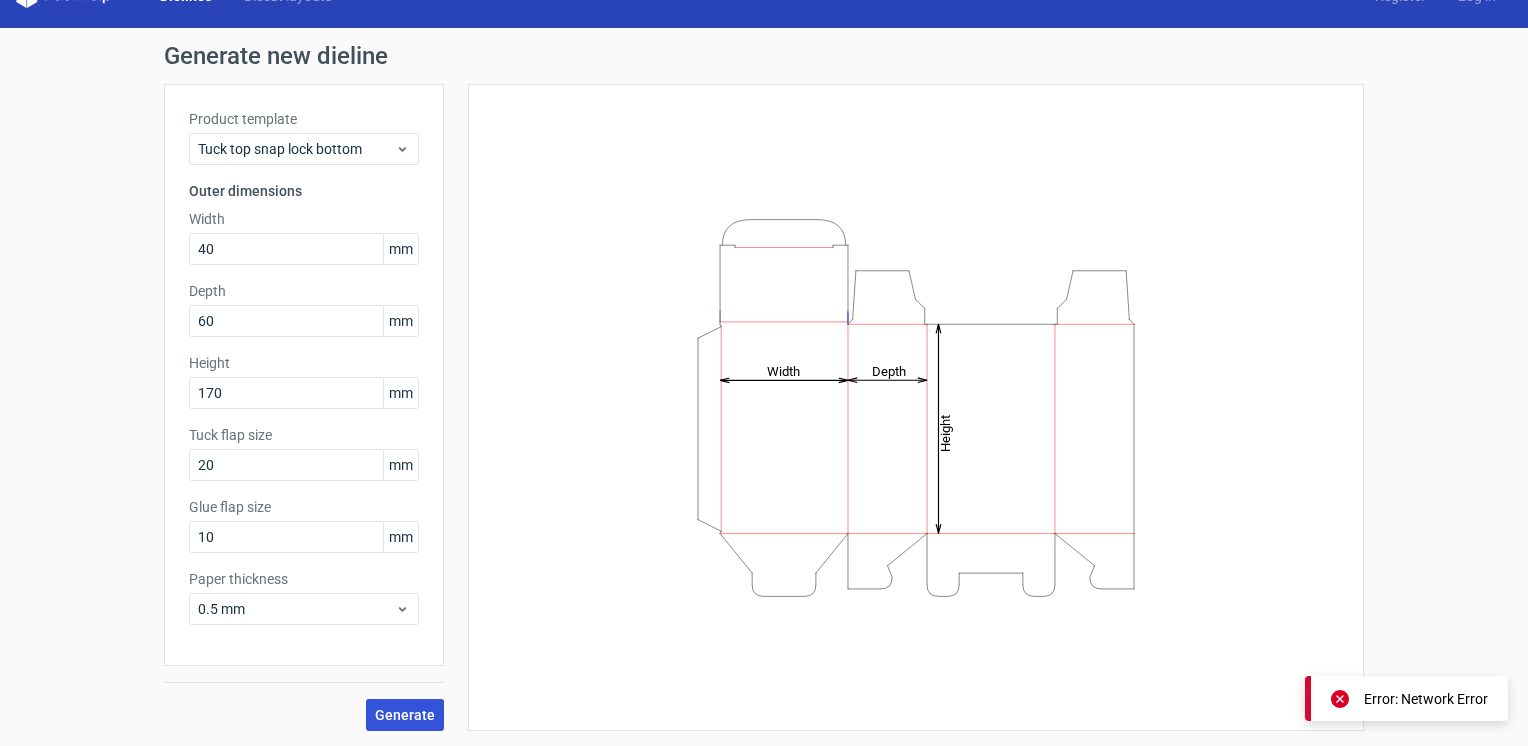 click on "Generate" at bounding box center [405, 715] 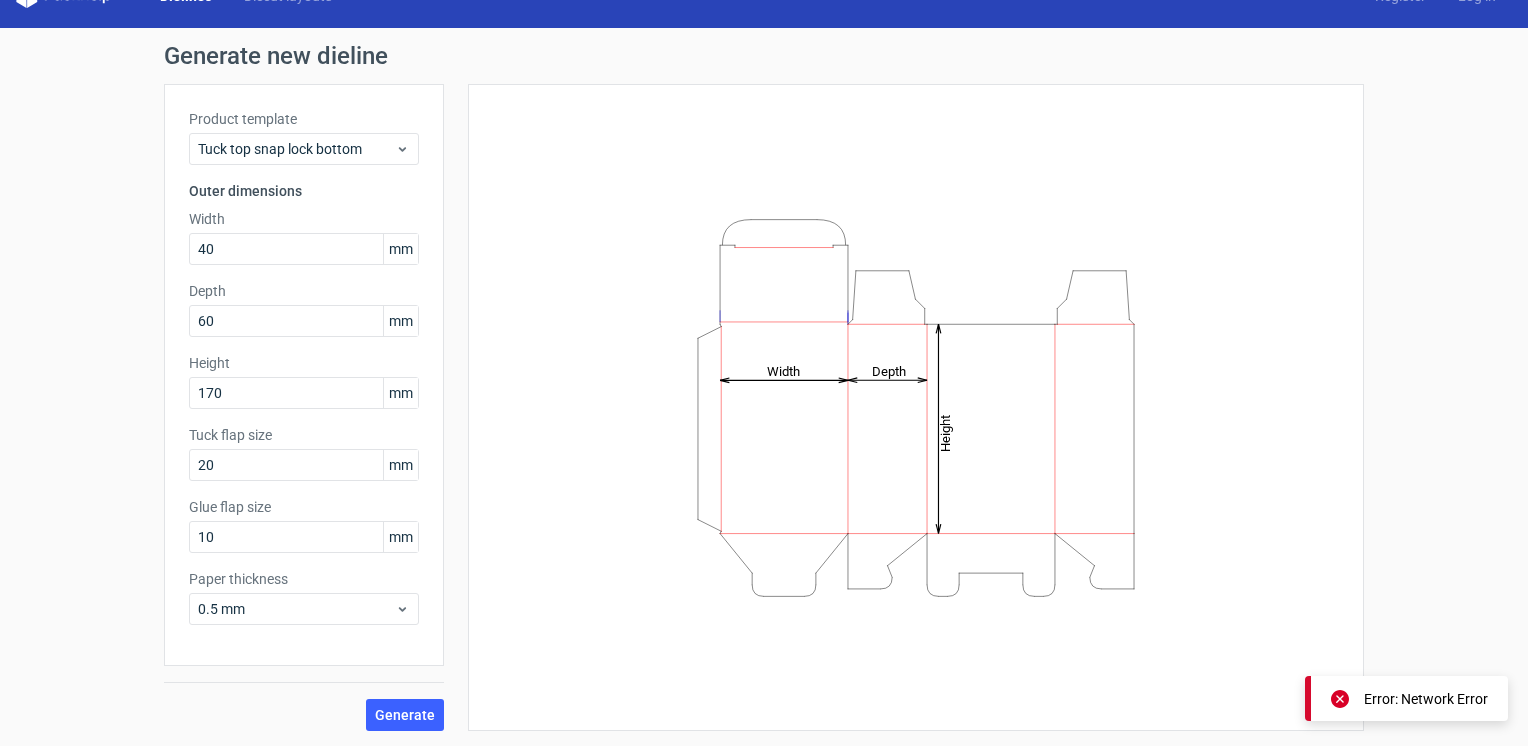 click 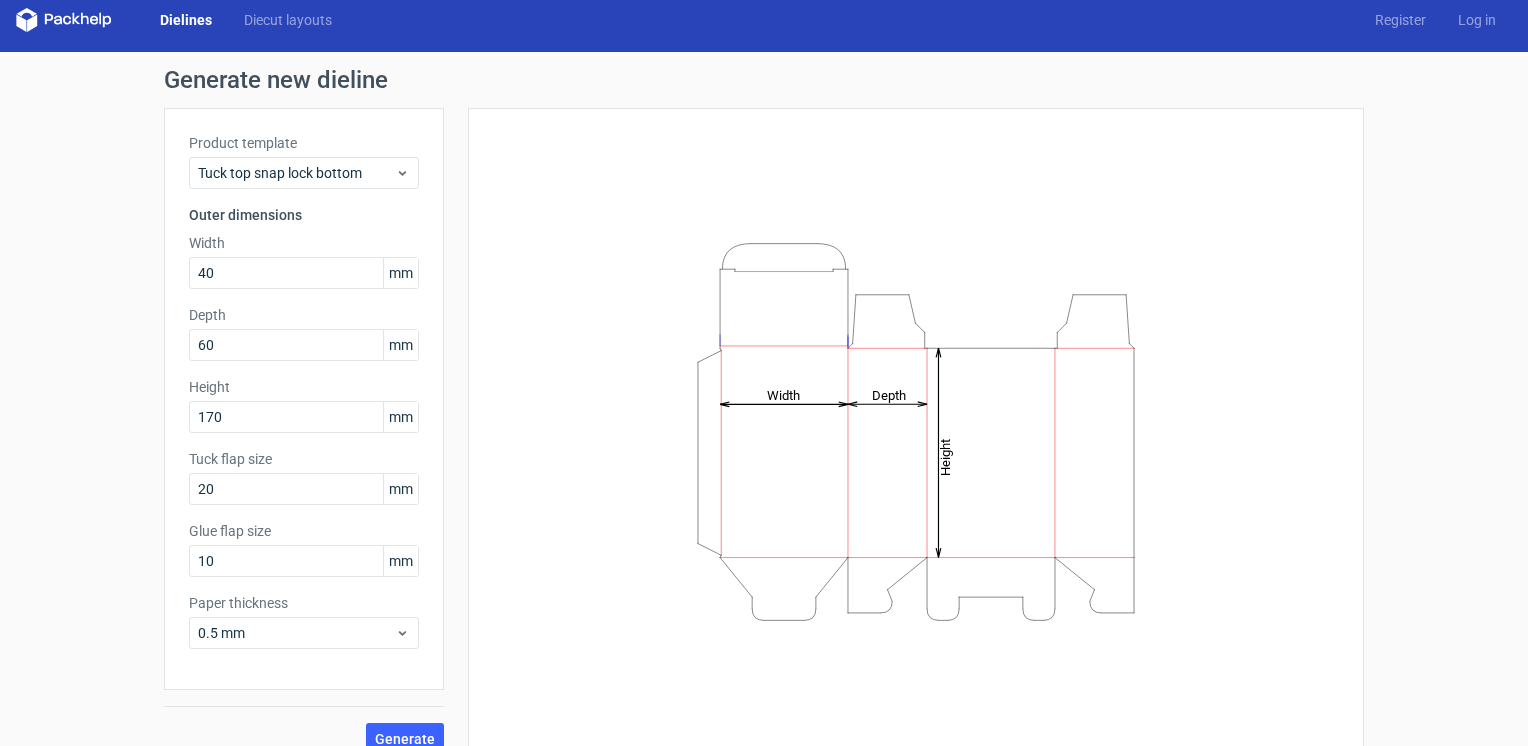 scroll, scrollTop: 0, scrollLeft: 0, axis: both 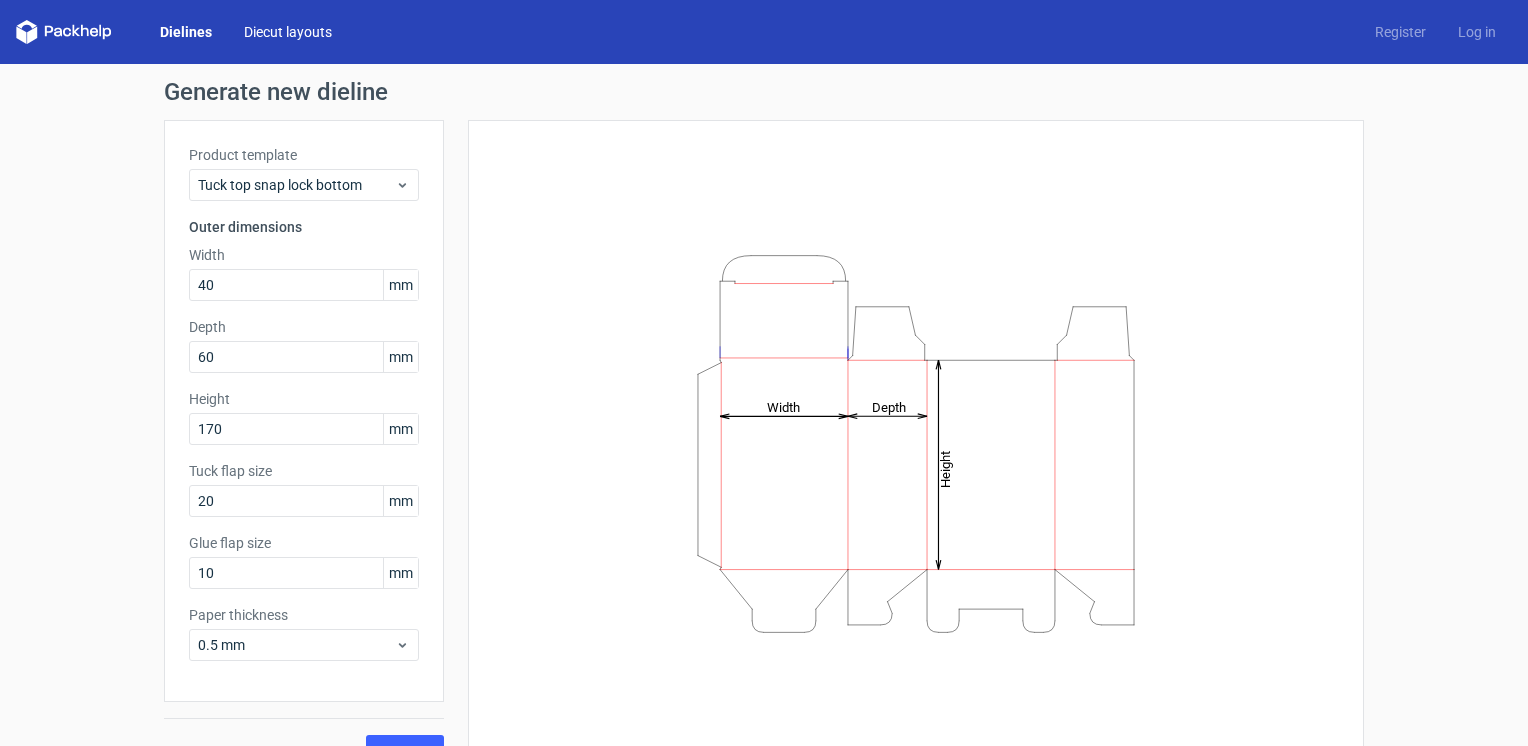 click on "Diecut layouts" at bounding box center [288, 32] 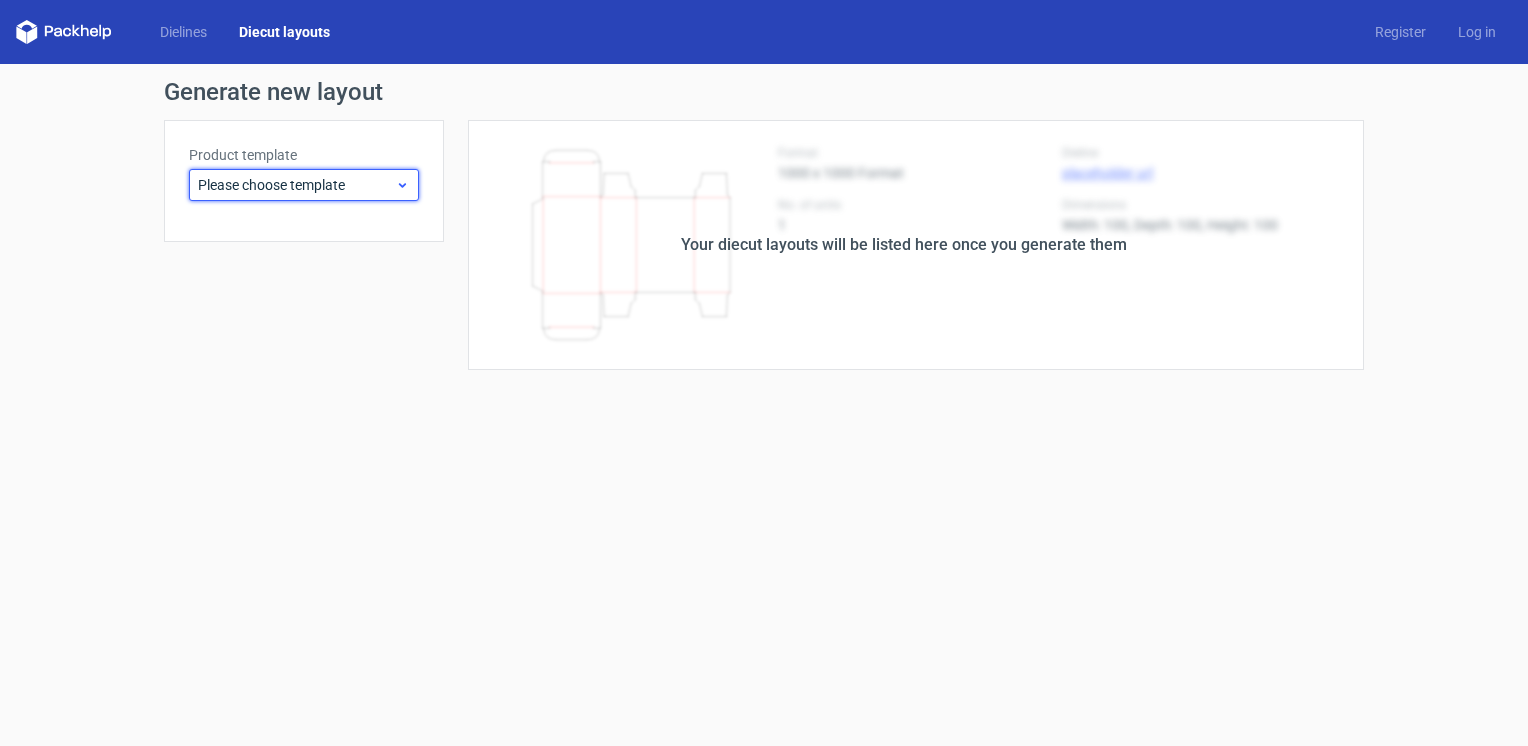 click on "Please choose template" at bounding box center [296, 185] 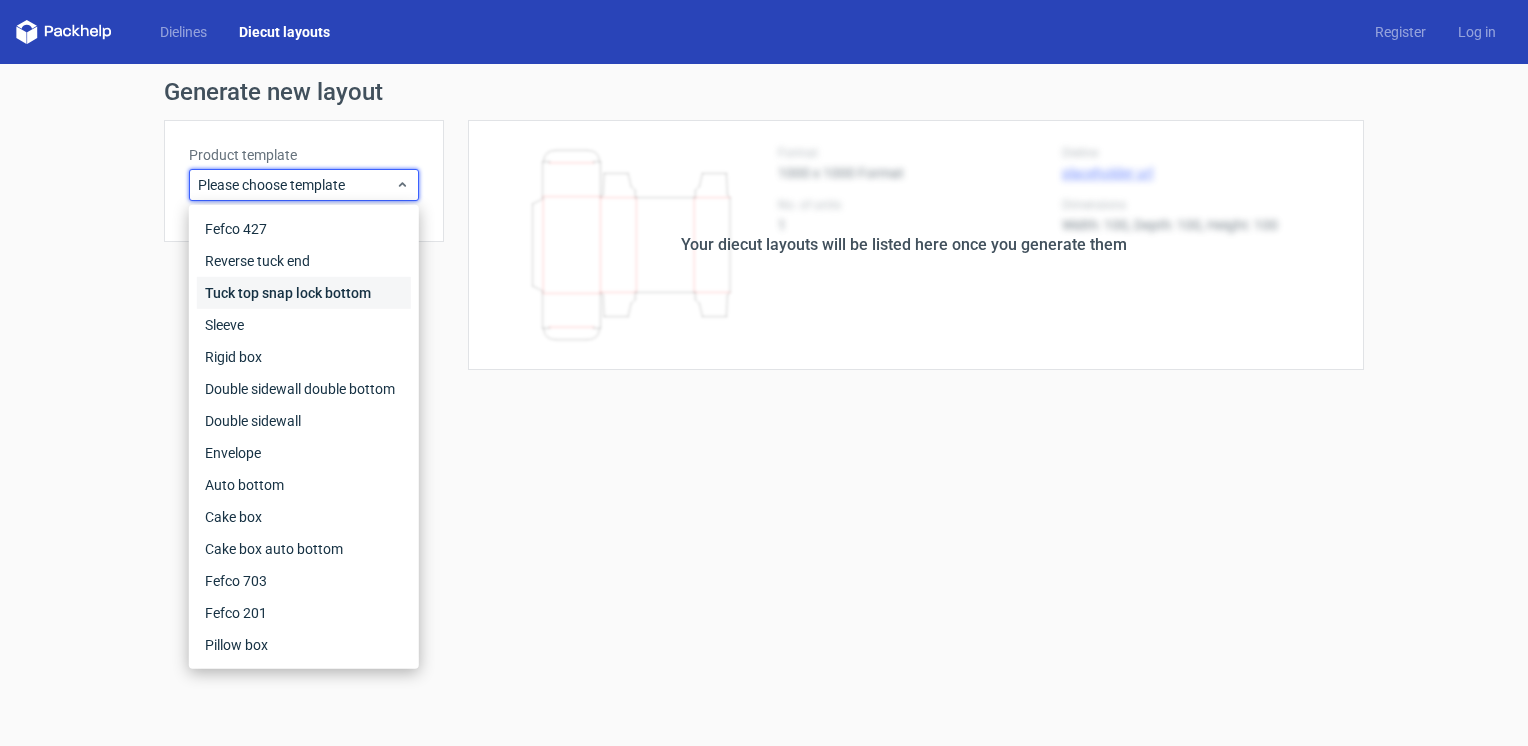 click on "Tuck top snap lock bottom" at bounding box center [304, 293] 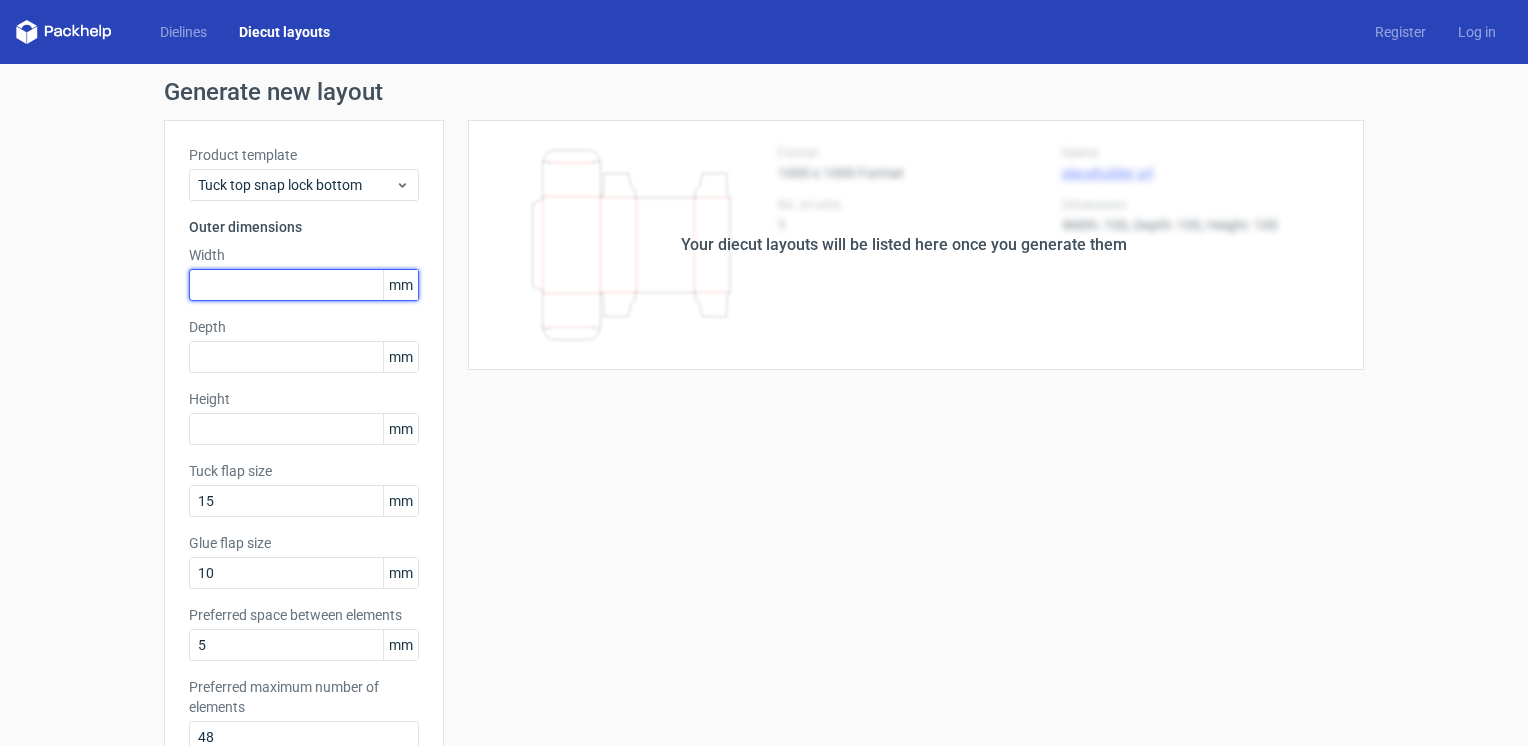 click at bounding box center [304, 285] 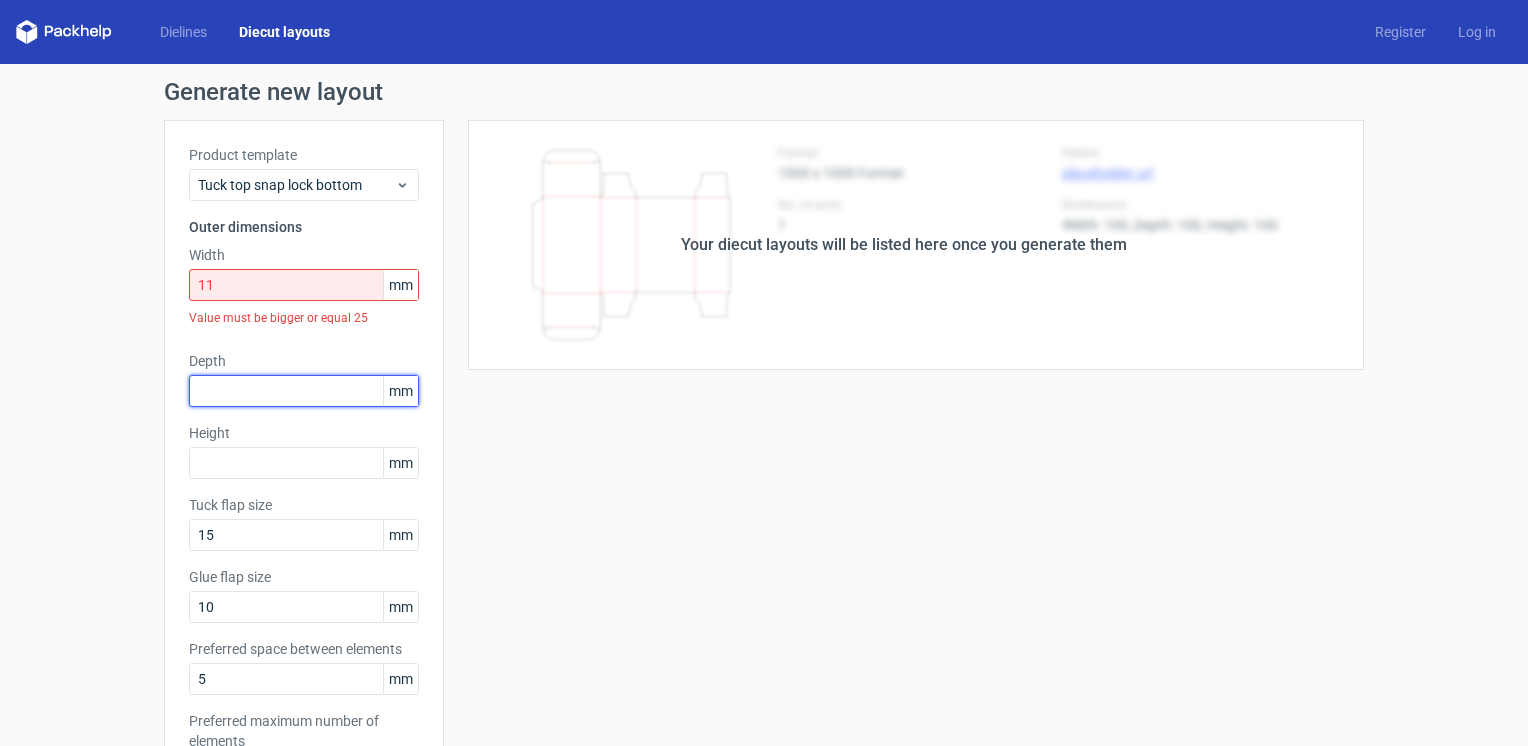 click on "Product template Tuck top snap lock bottom Outer dimensions Width 11 mm Value must be bigger or equal 25 Depth mm Height mm Tuck flap size 15 mm Glue flap size 10 mm Preferred space between elements 5 mm Preferred maximum number of elements 48" at bounding box center (304, 474) 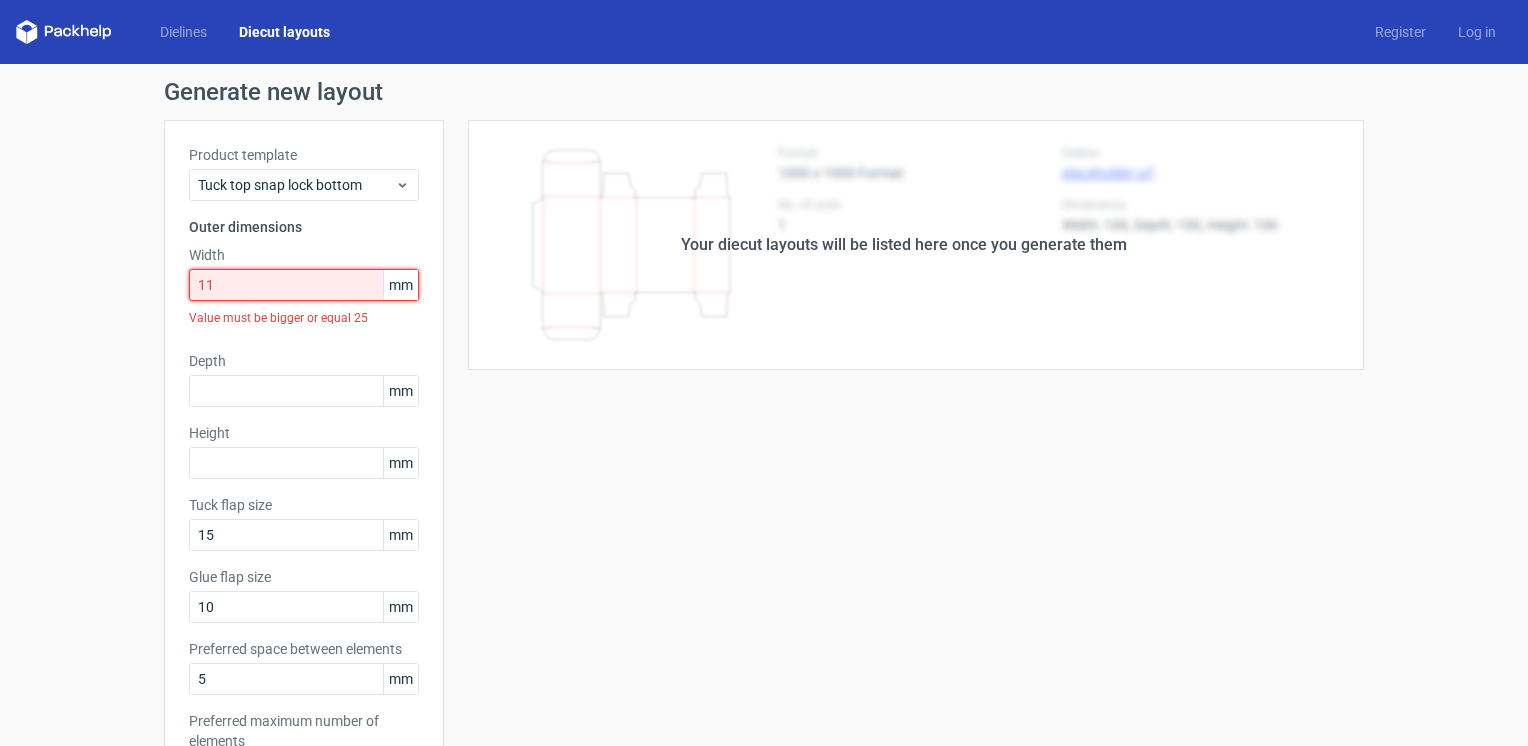 drag, startPoint x: 271, startPoint y: 290, endPoint x: 152, endPoint y: 277, distance: 119.70798 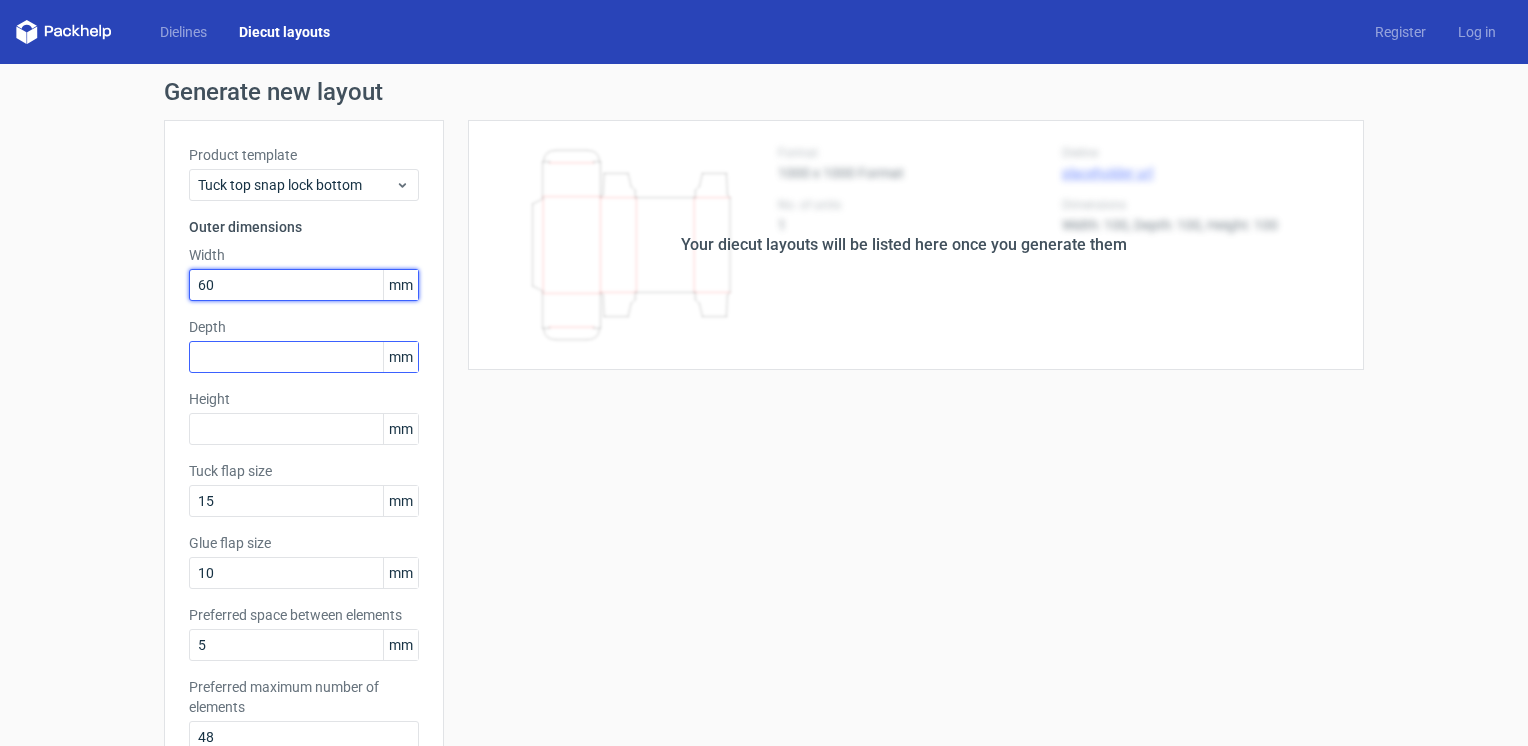 type on "60" 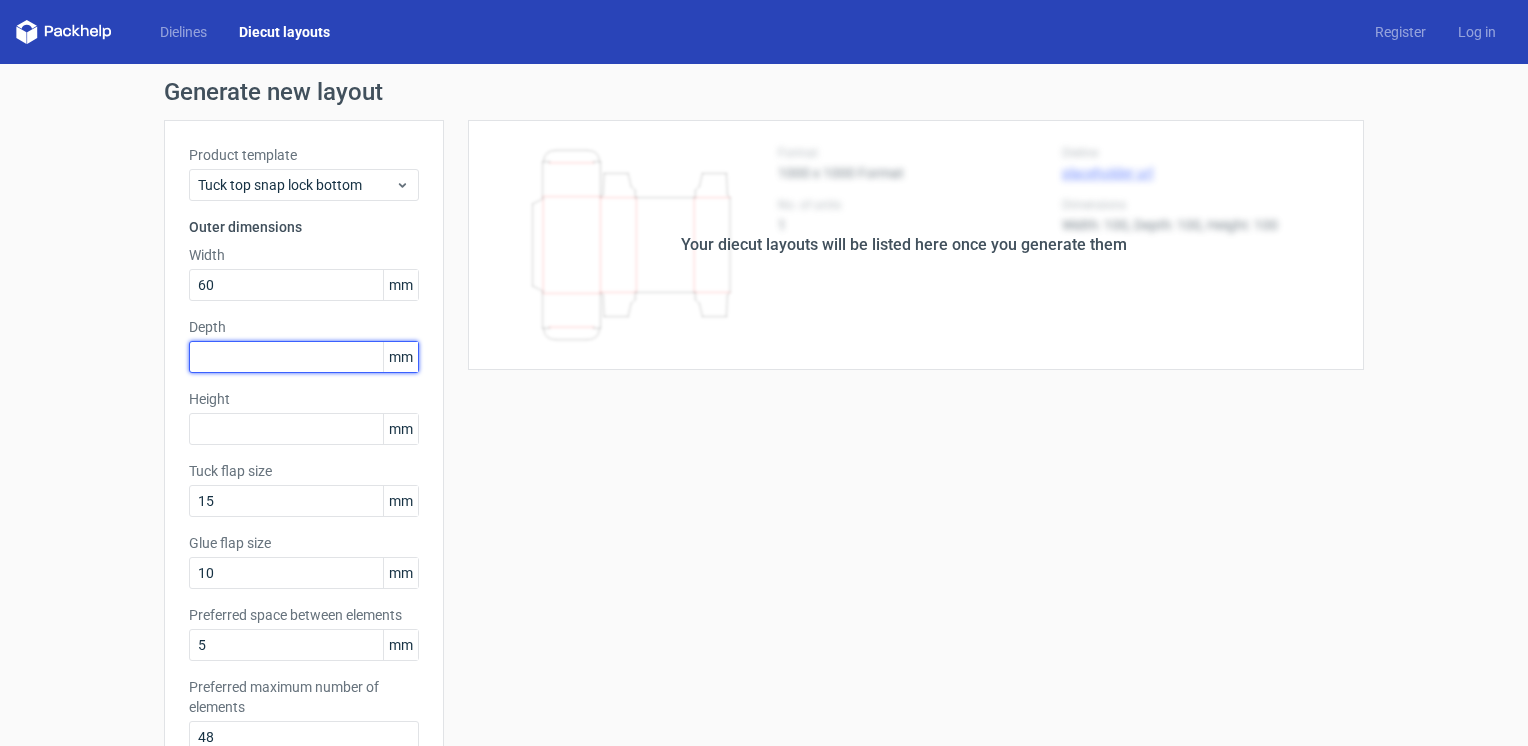 click at bounding box center [304, 357] 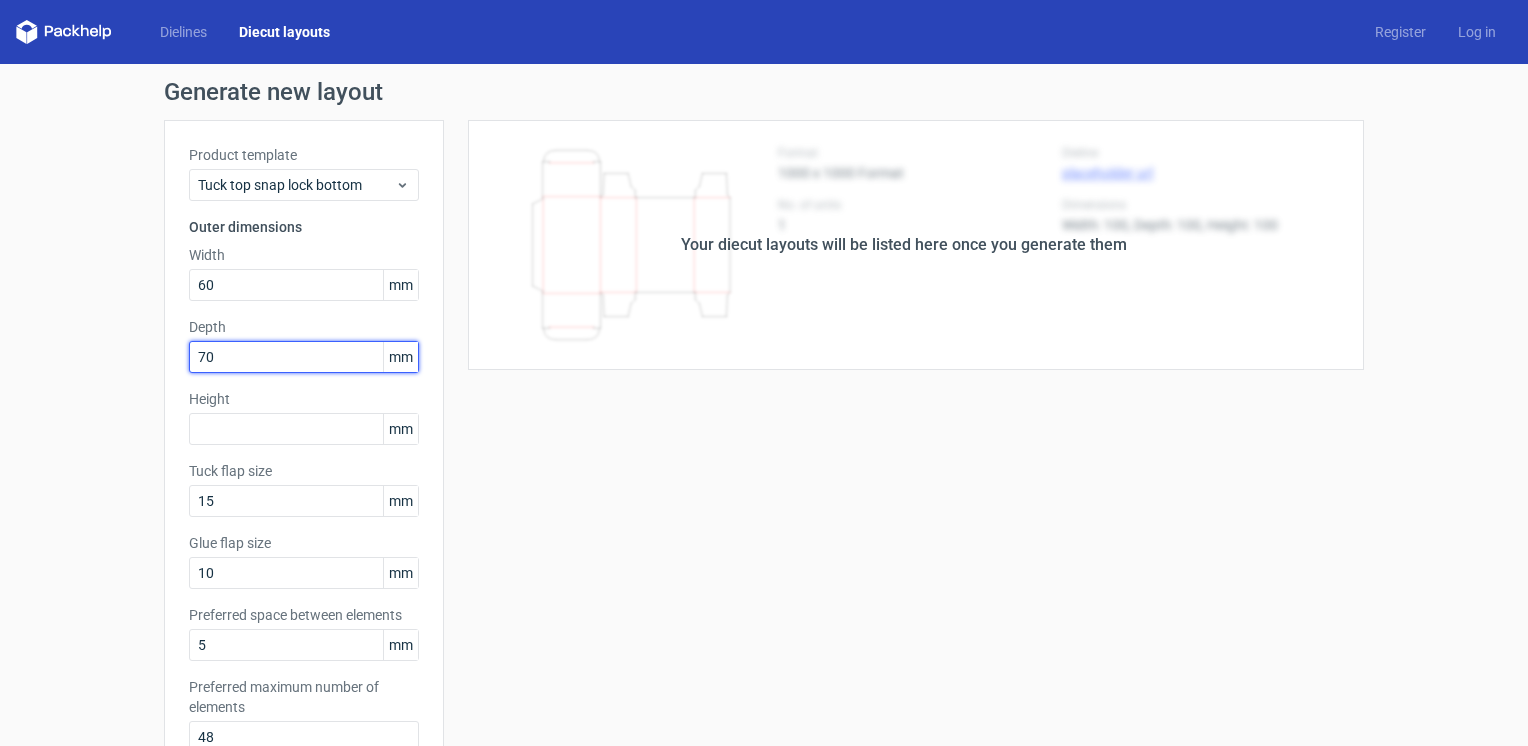 type on "70" 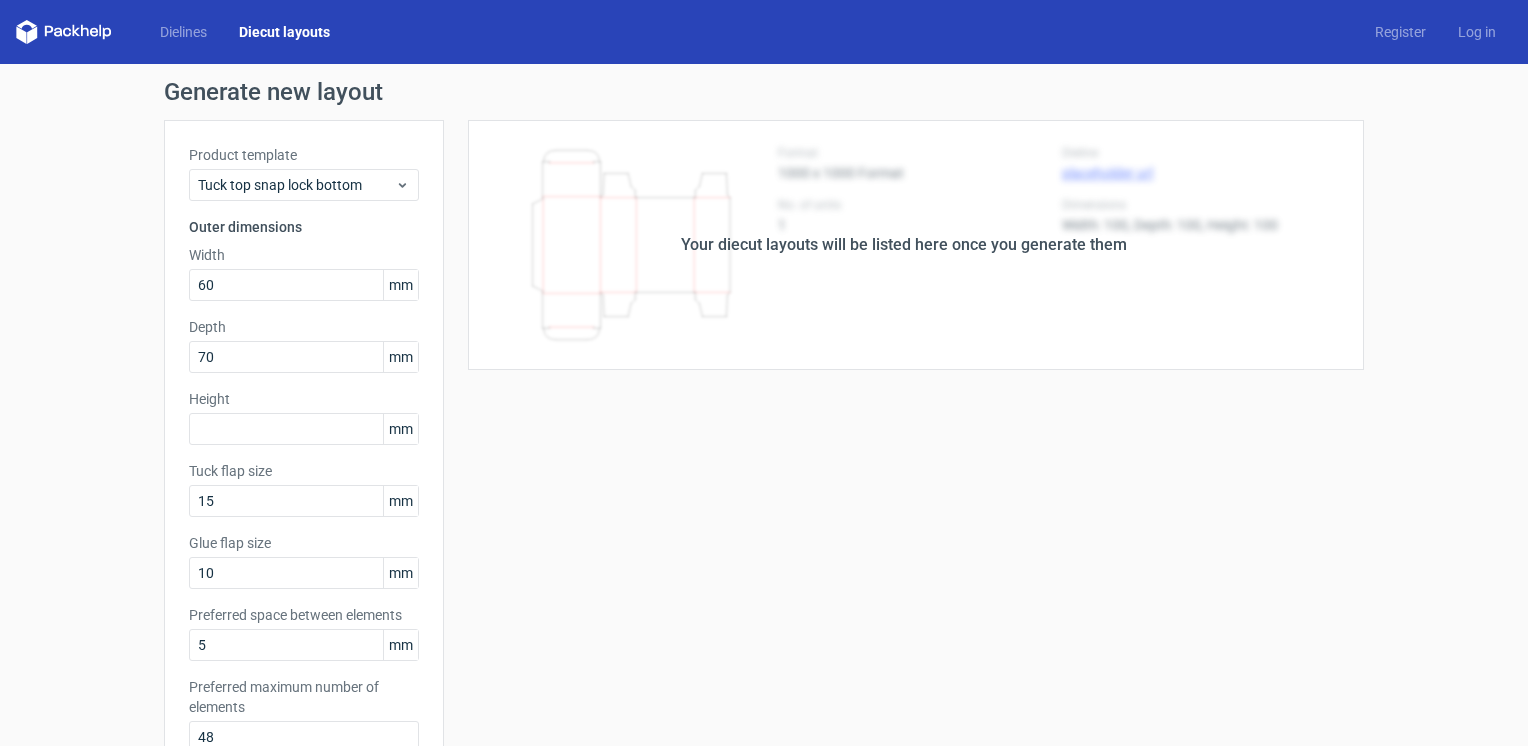 click on "Product template Tuck top snap lock bottom Outer dimensions Width 60 mm Depth 70 mm Height mm Tuck flap size 15 mm Glue flap size 10 mm Preferred space between elements 5 mm Preferred maximum number of elements 48" at bounding box center [304, 457] 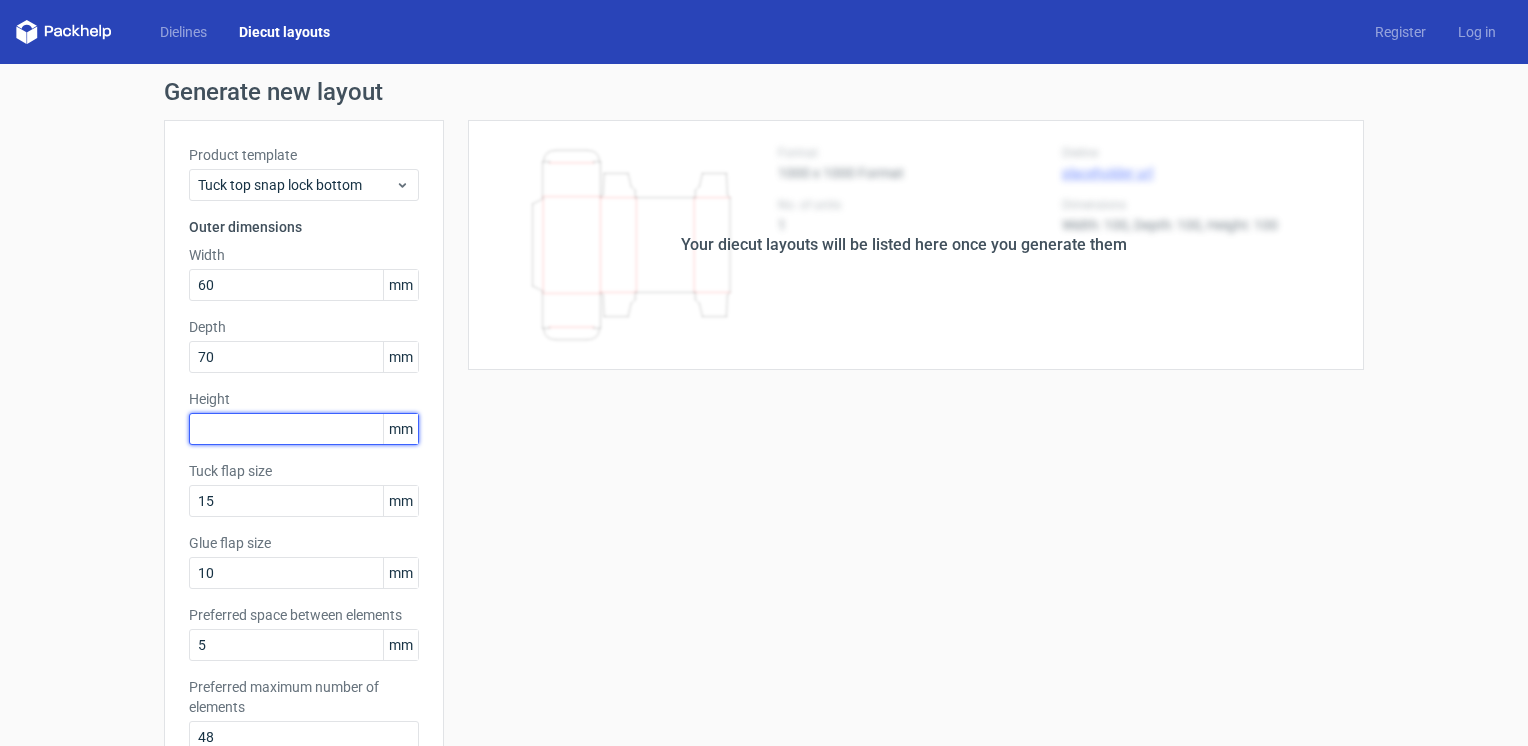 click at bounding box center [304, 429] 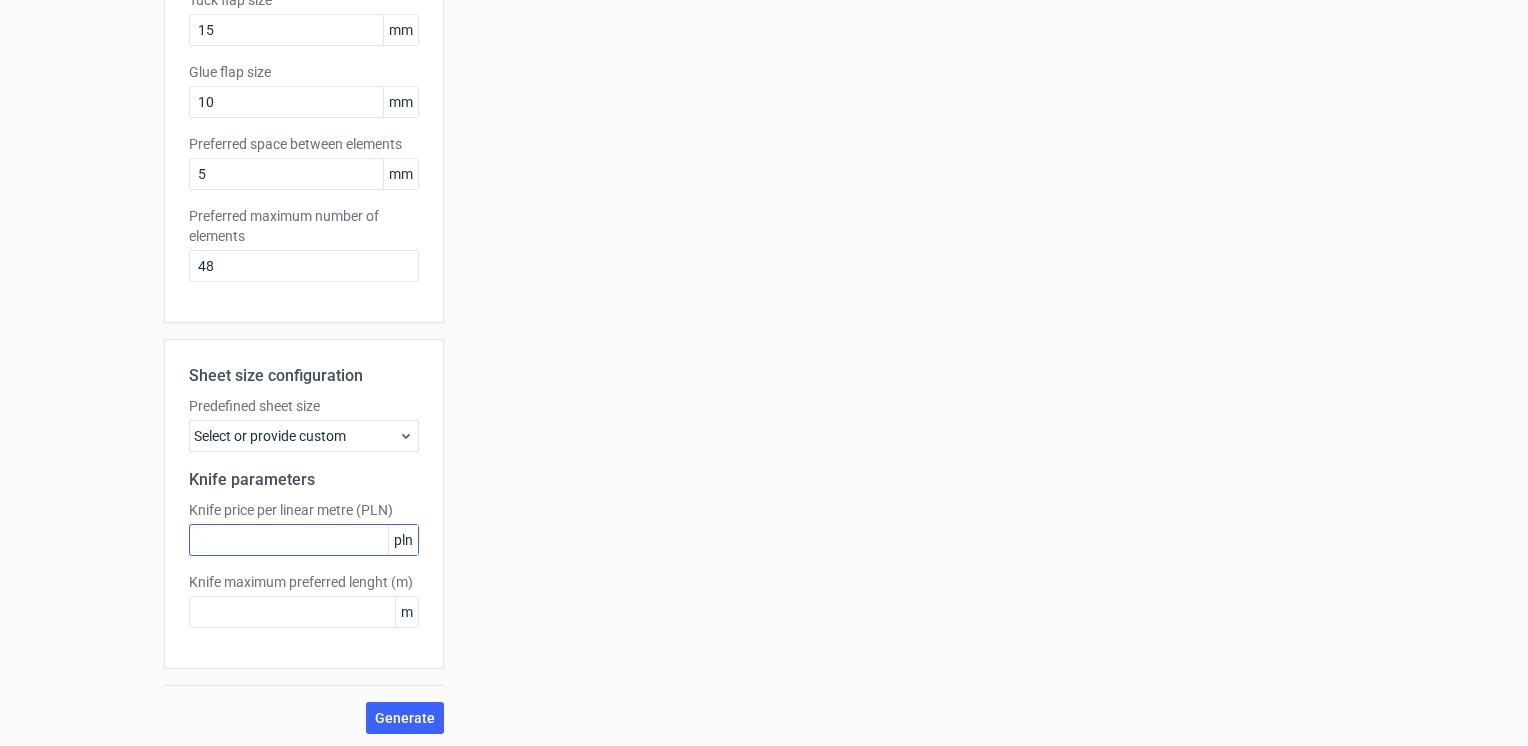 scroll, scrollTop: 473, scrollLeft: 0, axis: vertical 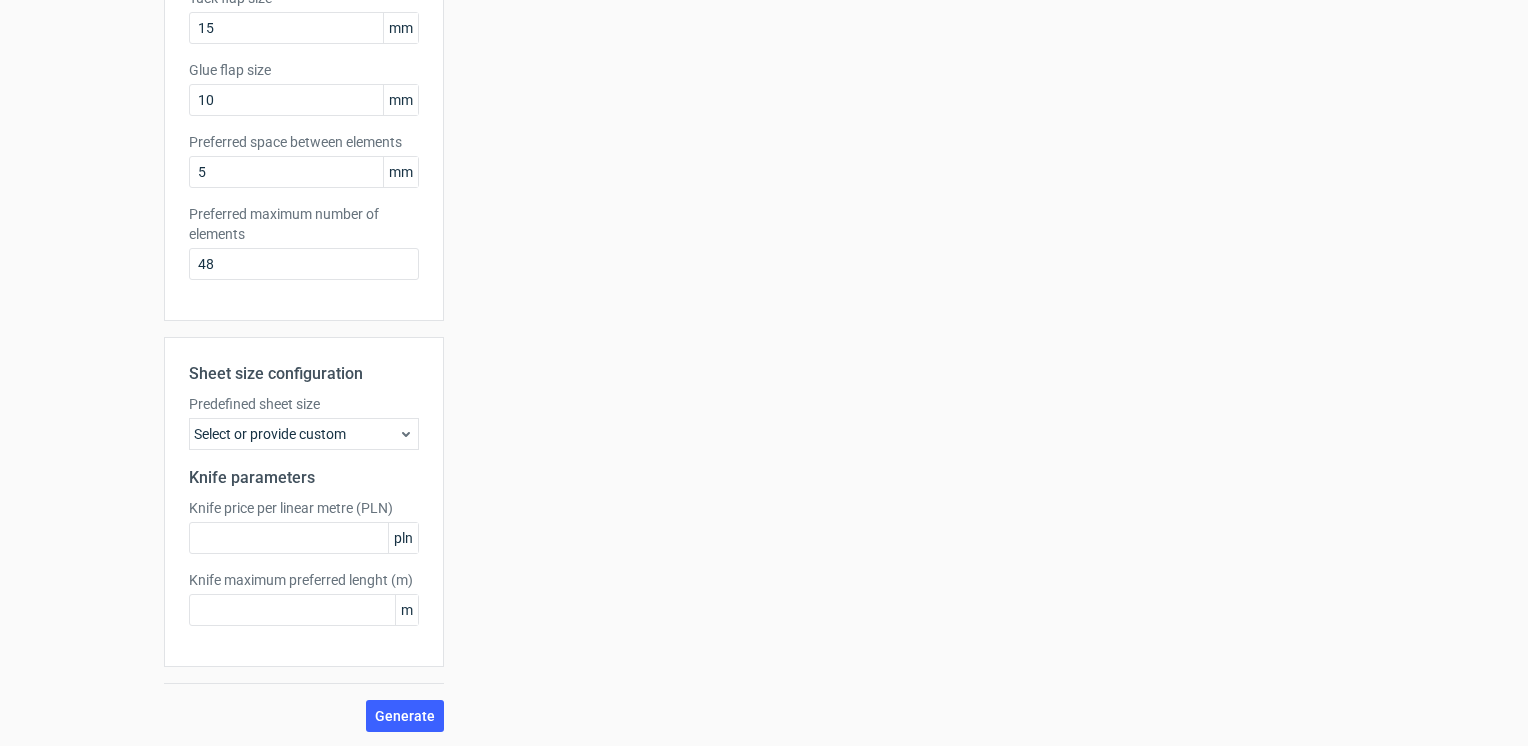 type on "120" 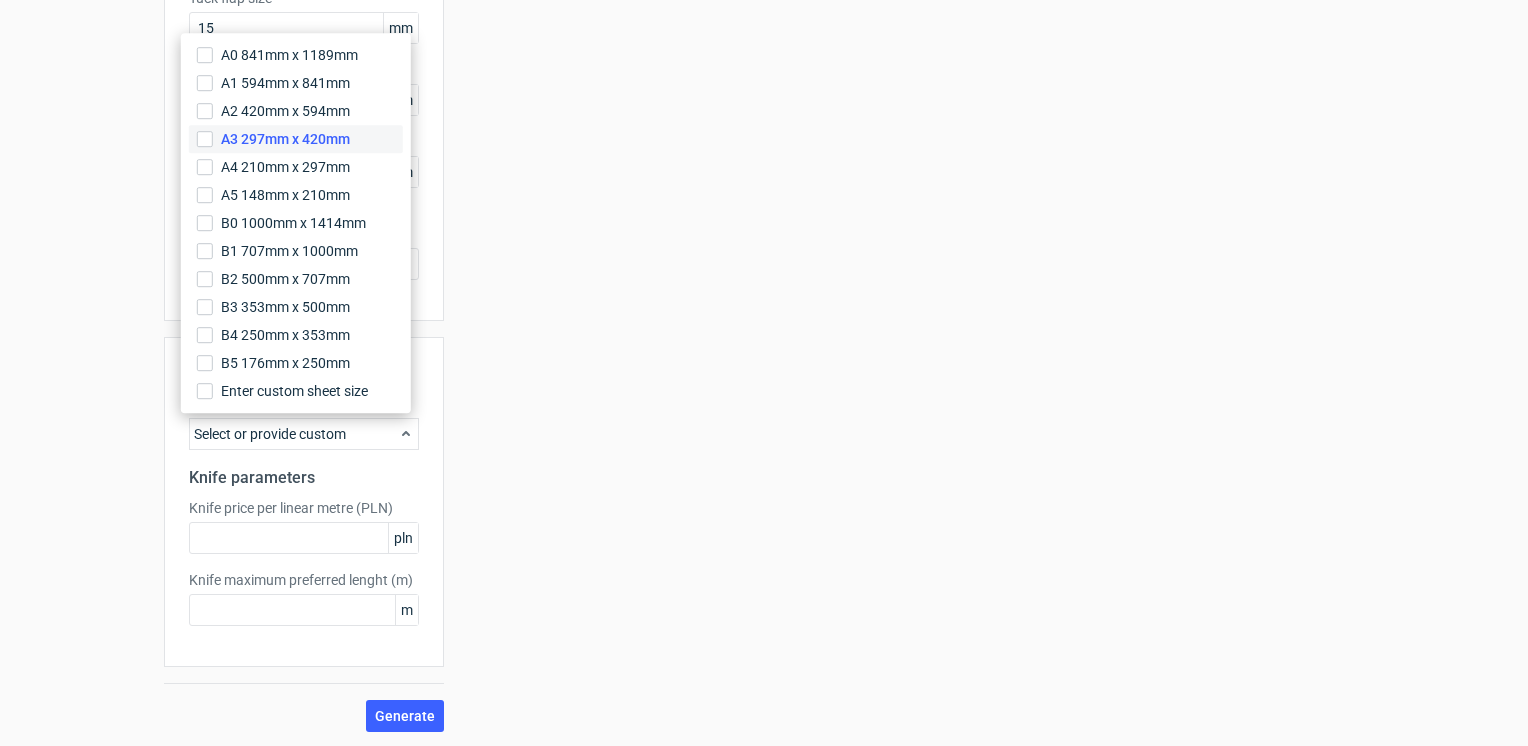 click on "A3 297mm x 420mm" at bounding box center [285, 139] 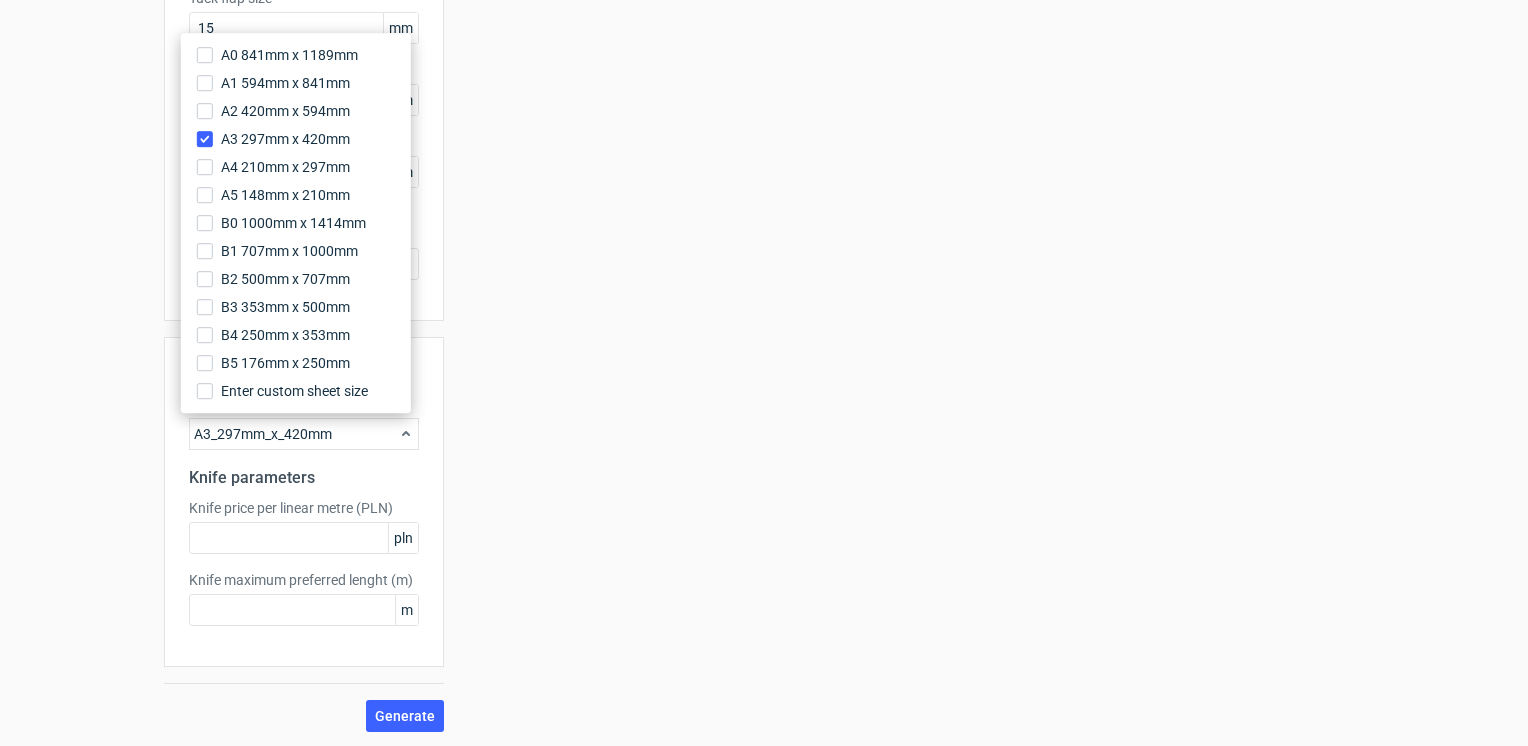 click on "Knife parameters" at bounding box center (304, 478) 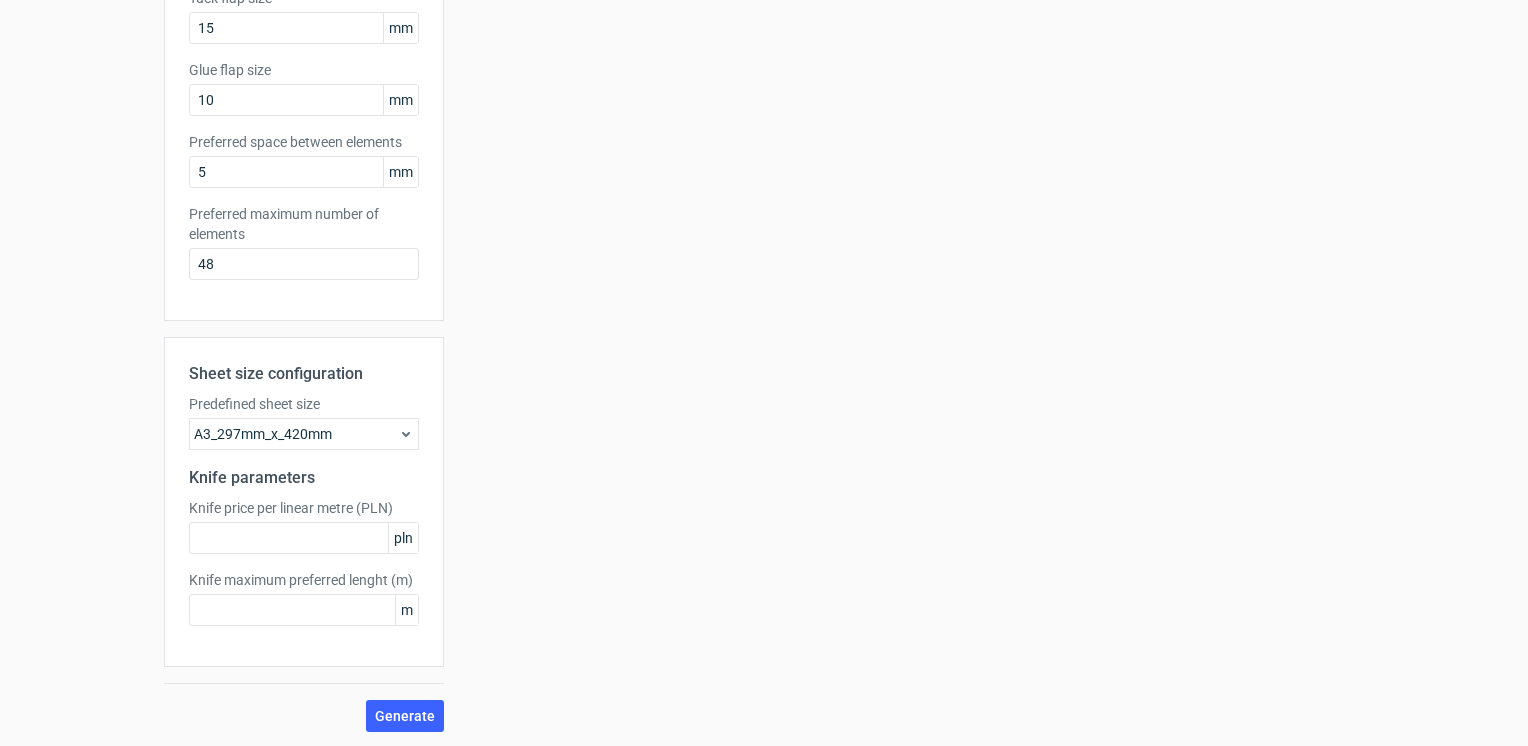 click on "pln" at bounding box center [403, 538] 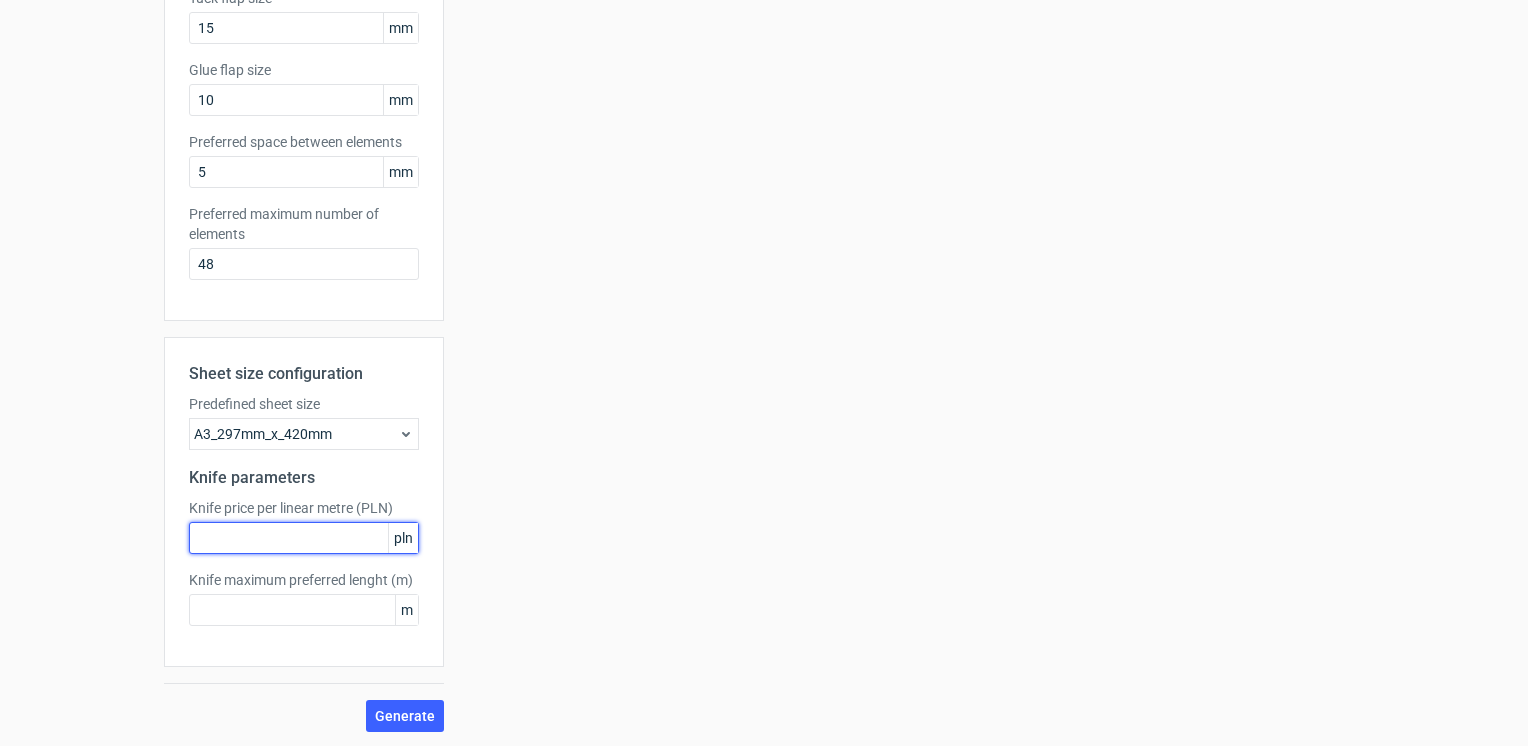 click at bounding box center (304, 538) 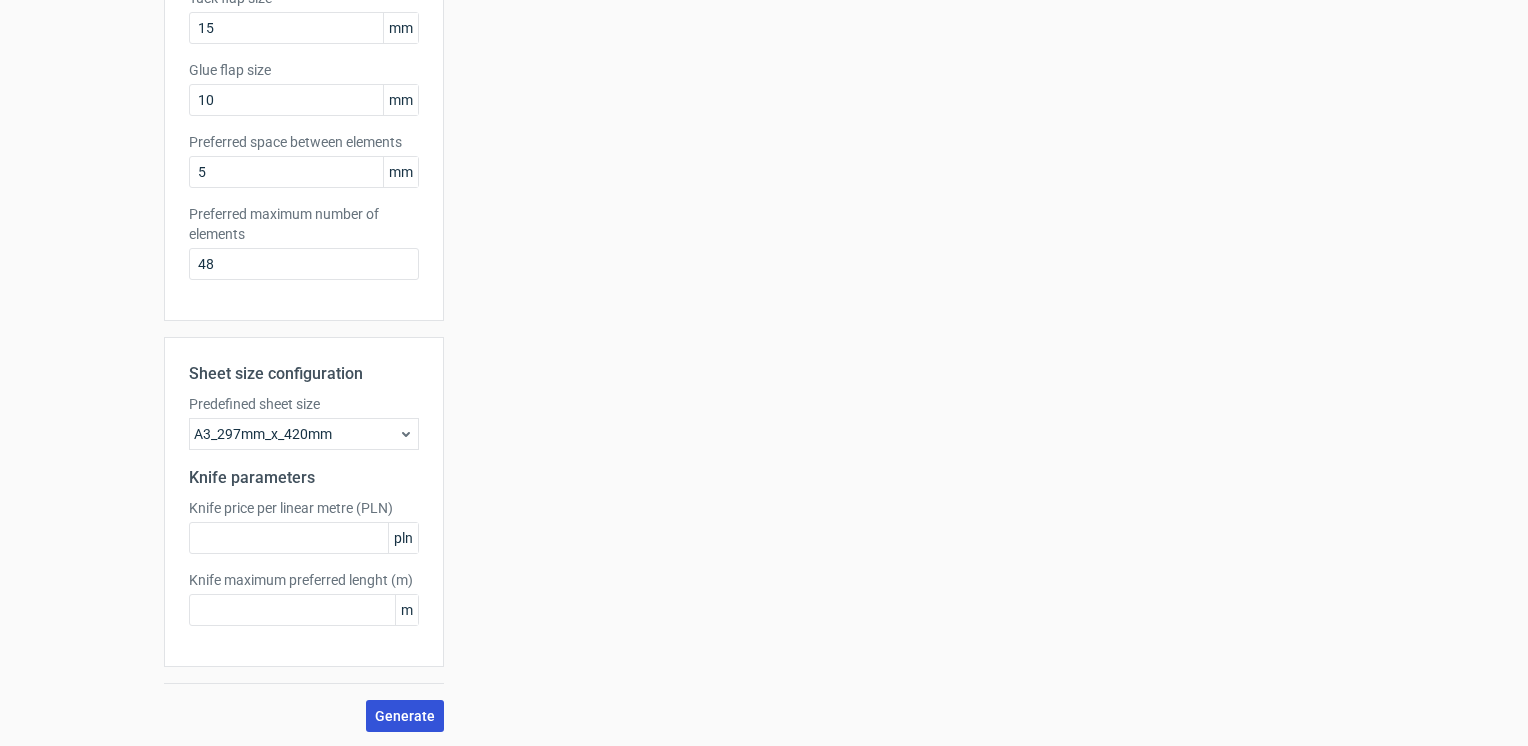 click on "Generate" at bounding box center (405, 716) 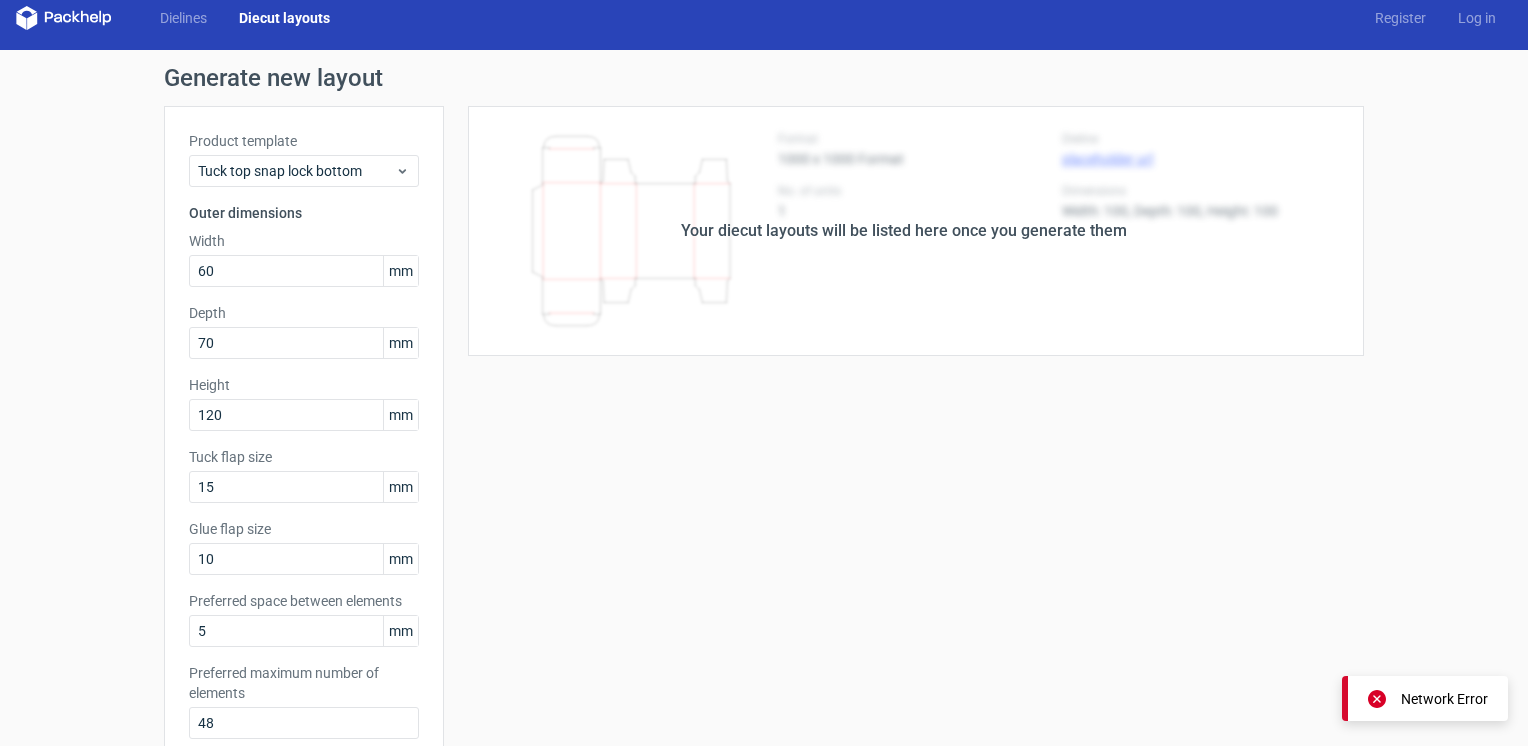 scroll, scrollTop: 0, scrollLeft: 0, axis: both 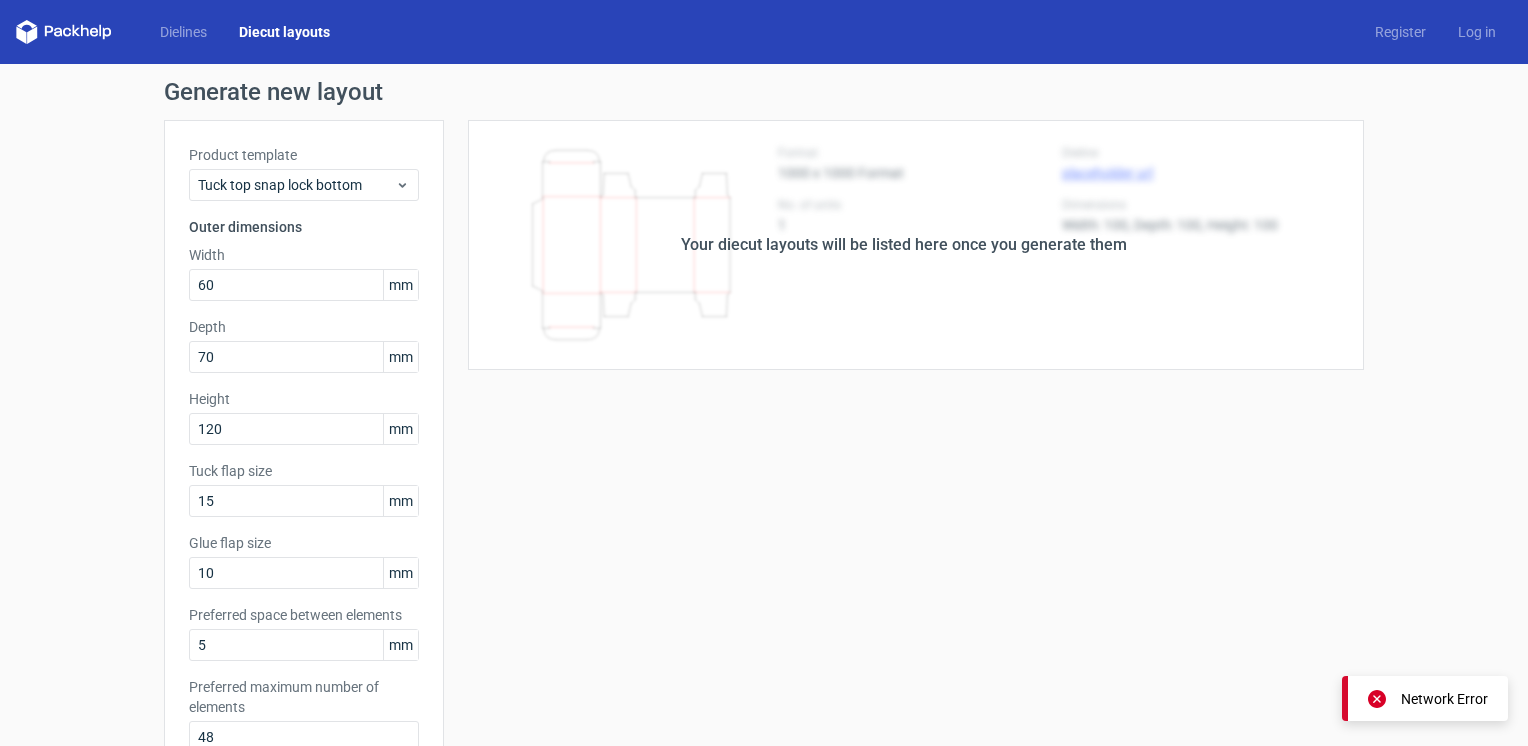 click 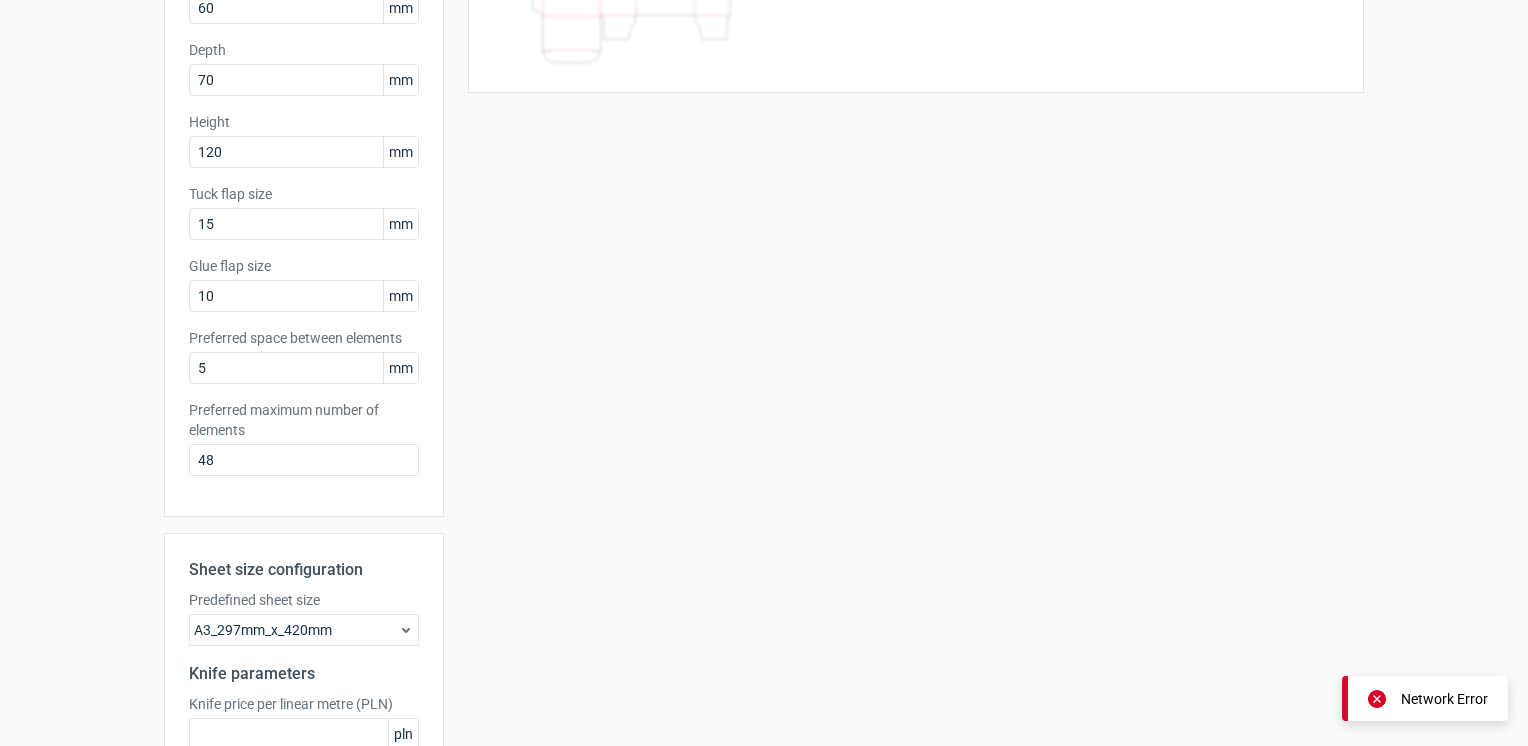 scroll, scrollTop: 473, scrollLeft: 0, axis: vertical 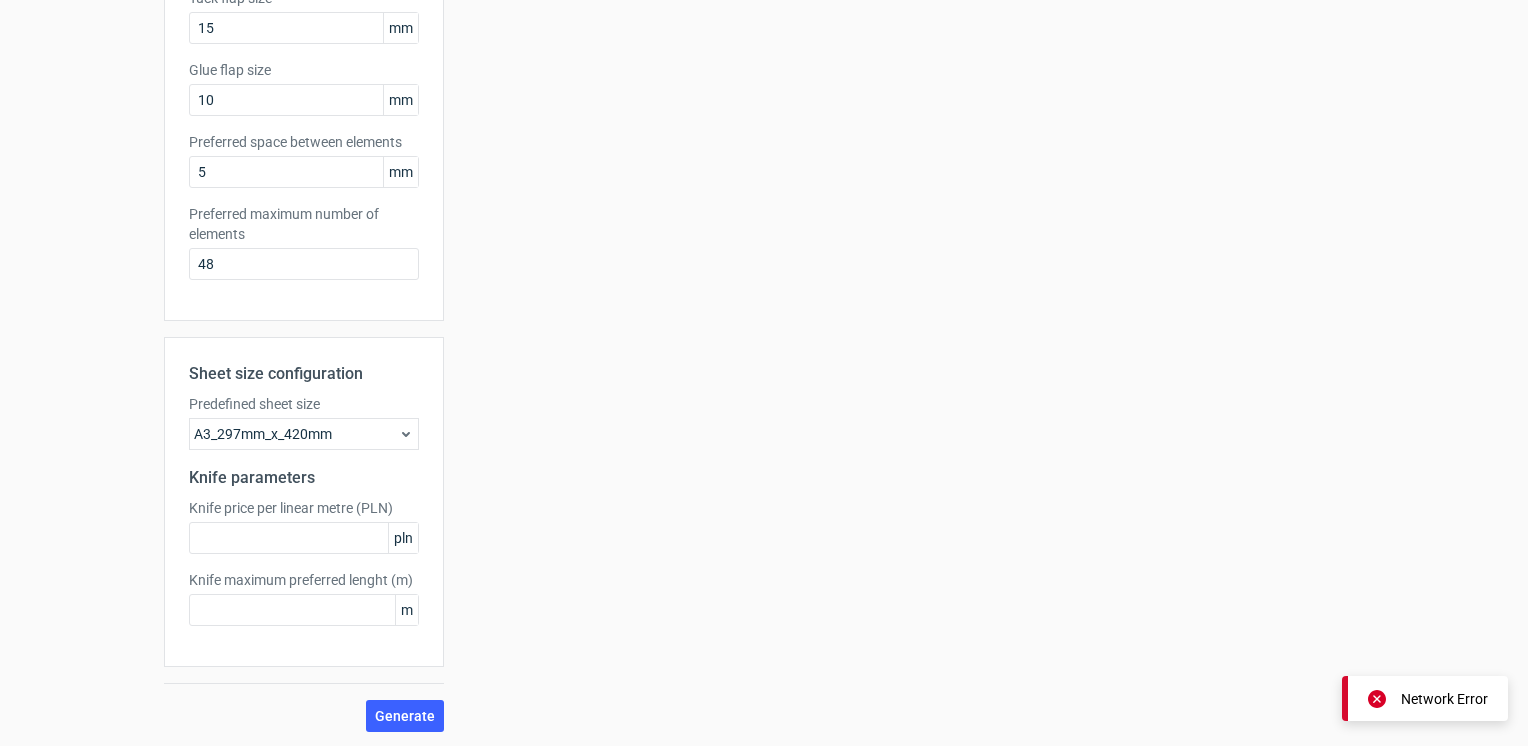 click on "pln" at bounding box center [403, 538] 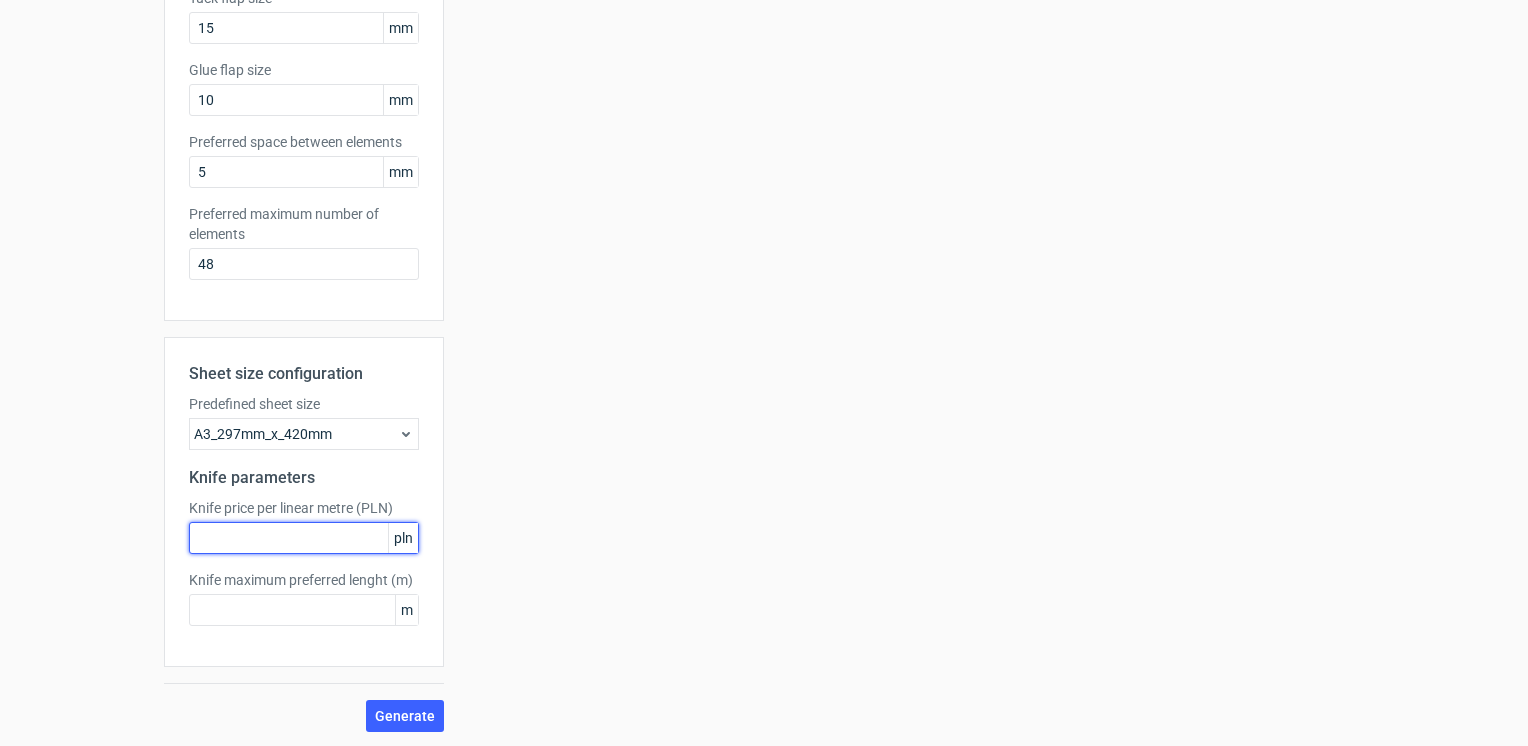 click at bounding box center [304, 538] 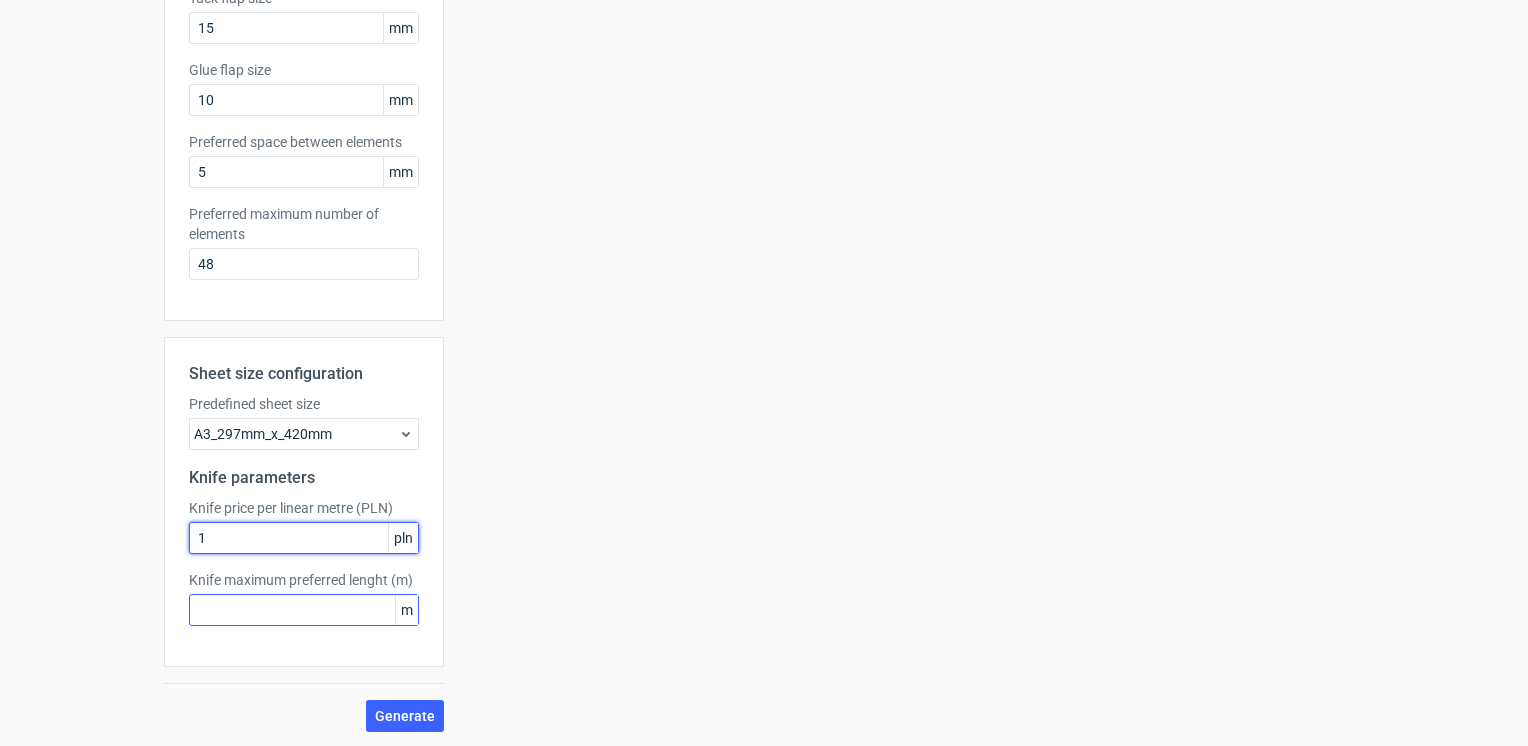 type on "1" 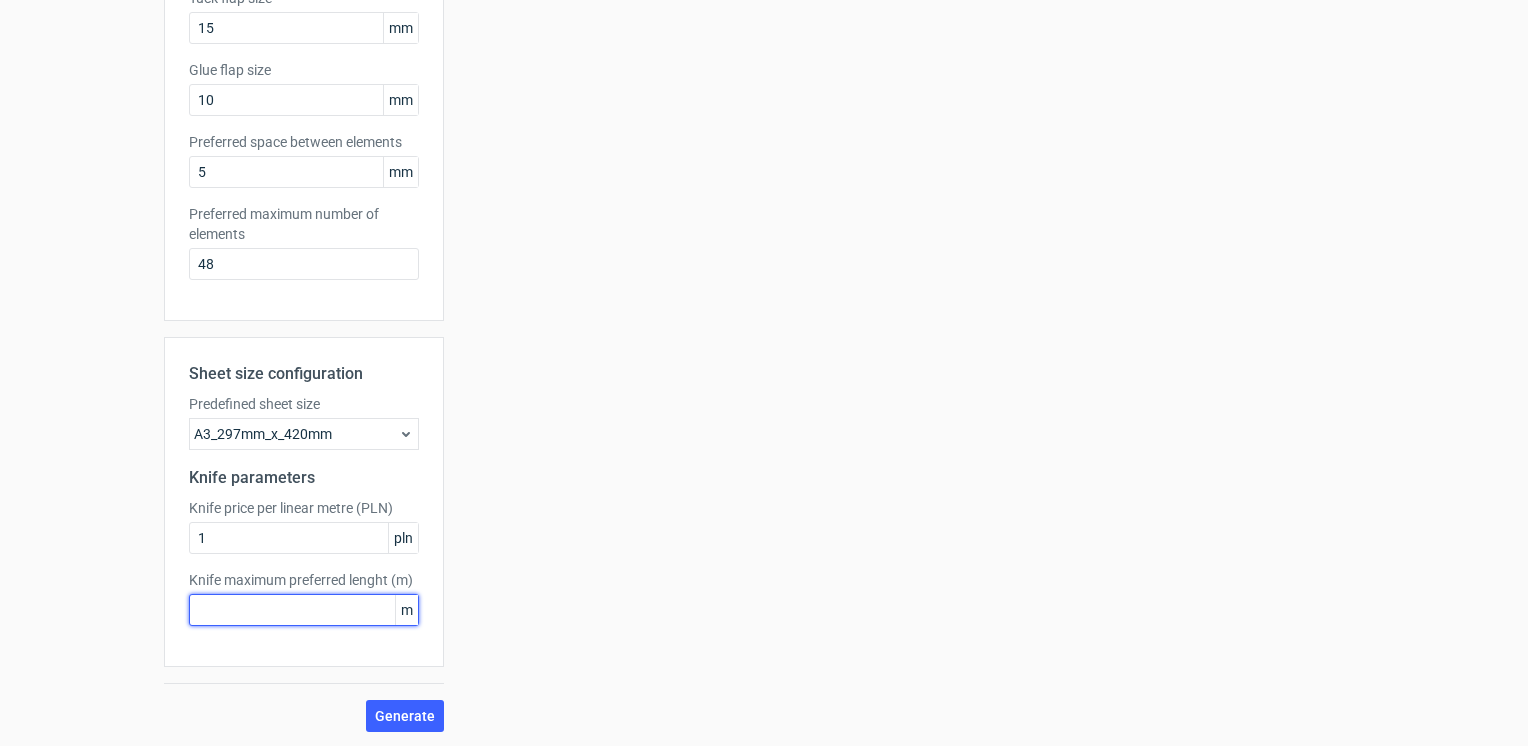 click at bounding box center (304, 610) 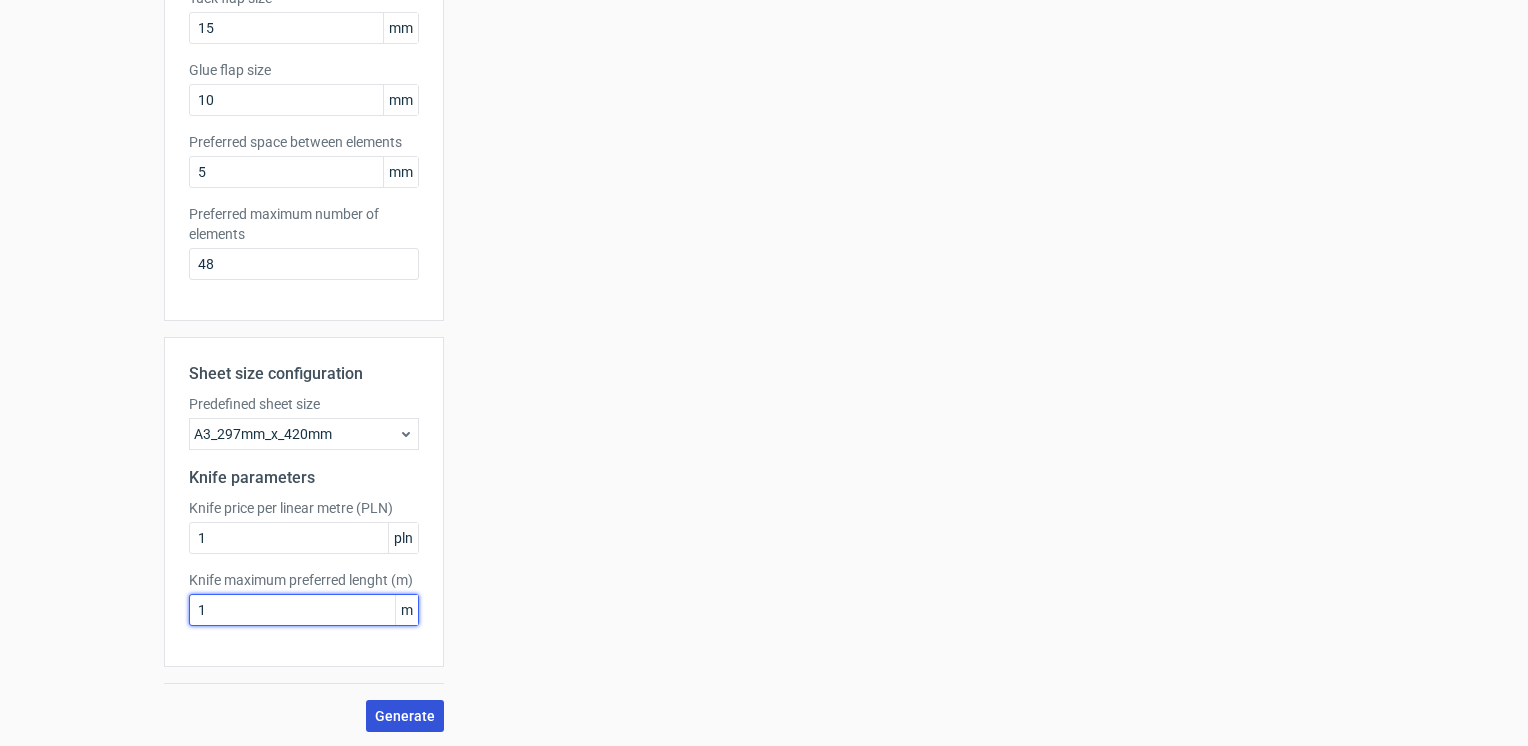 type on "1" 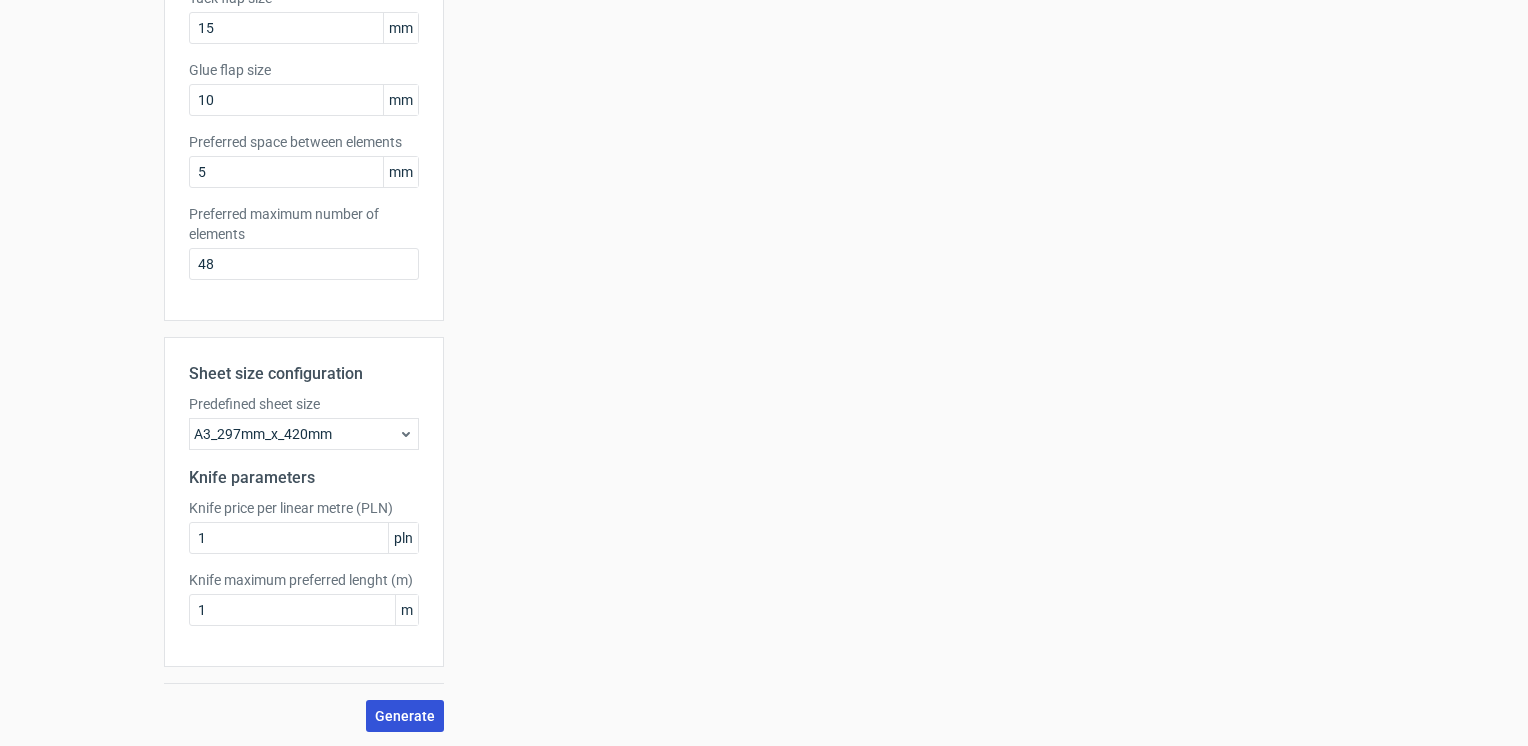click on "Generate" at bounding box center [405, 716] 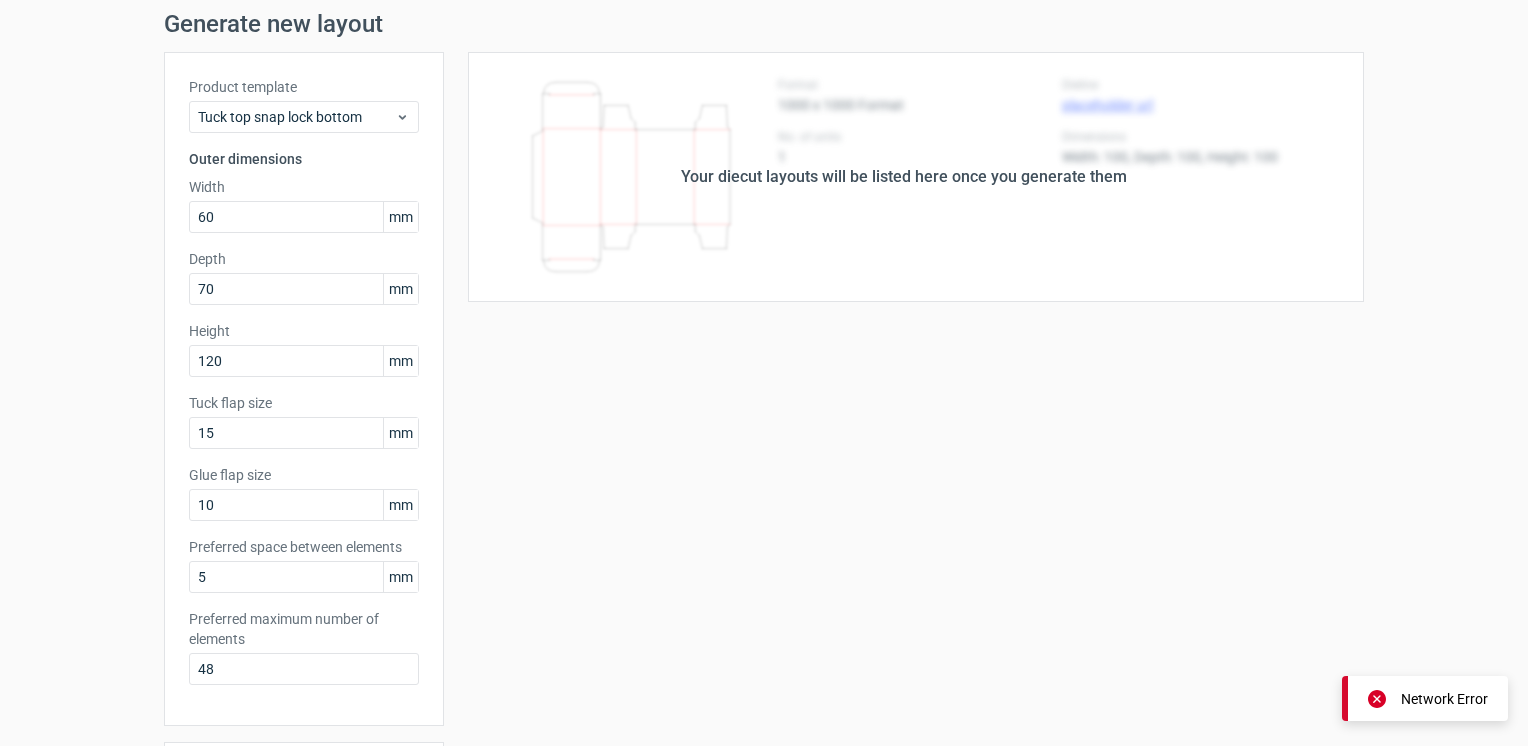 scroll, scrollTop: 0, scrollLeft: 0, axis: both 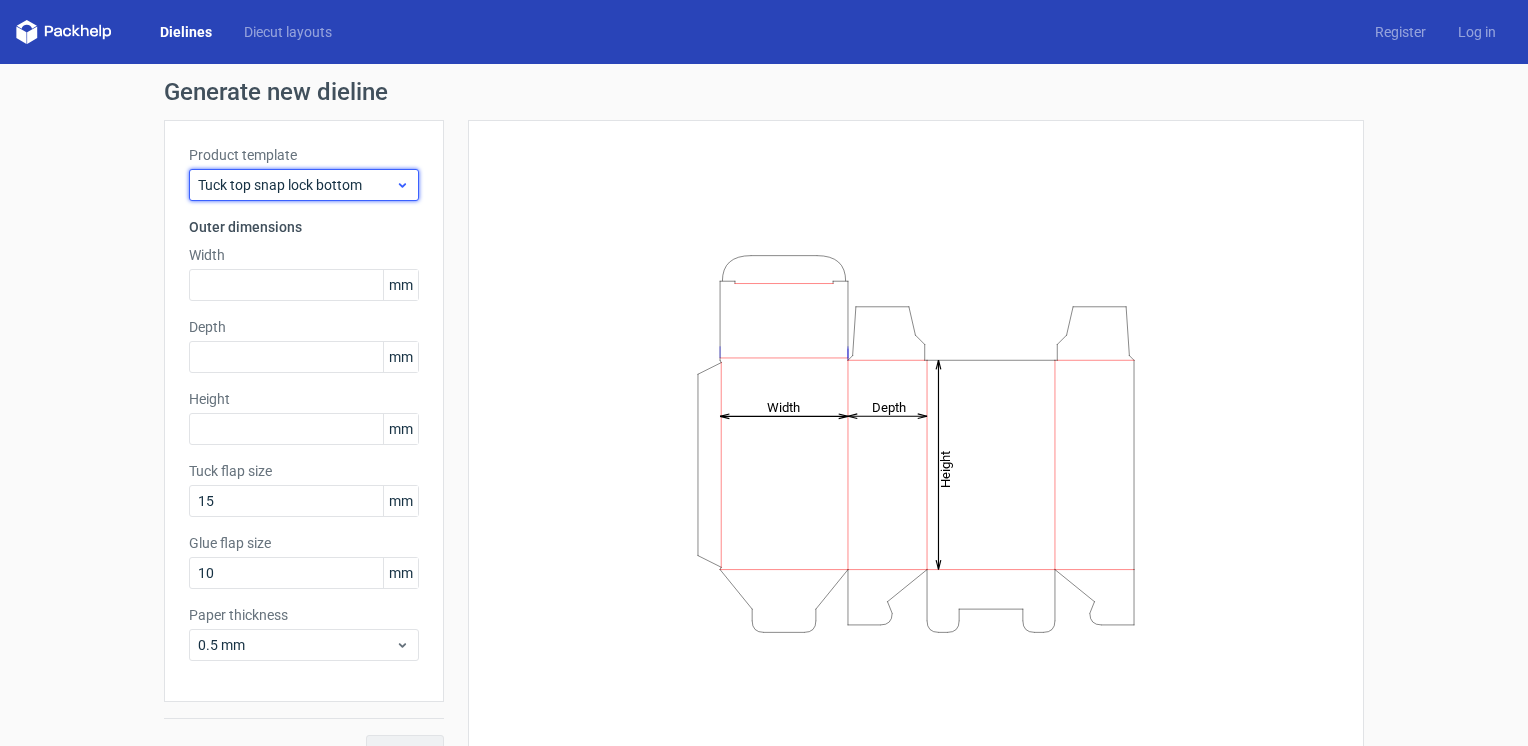 click on "Tuck top snap lock bottom" at bounding box center (296, 185) 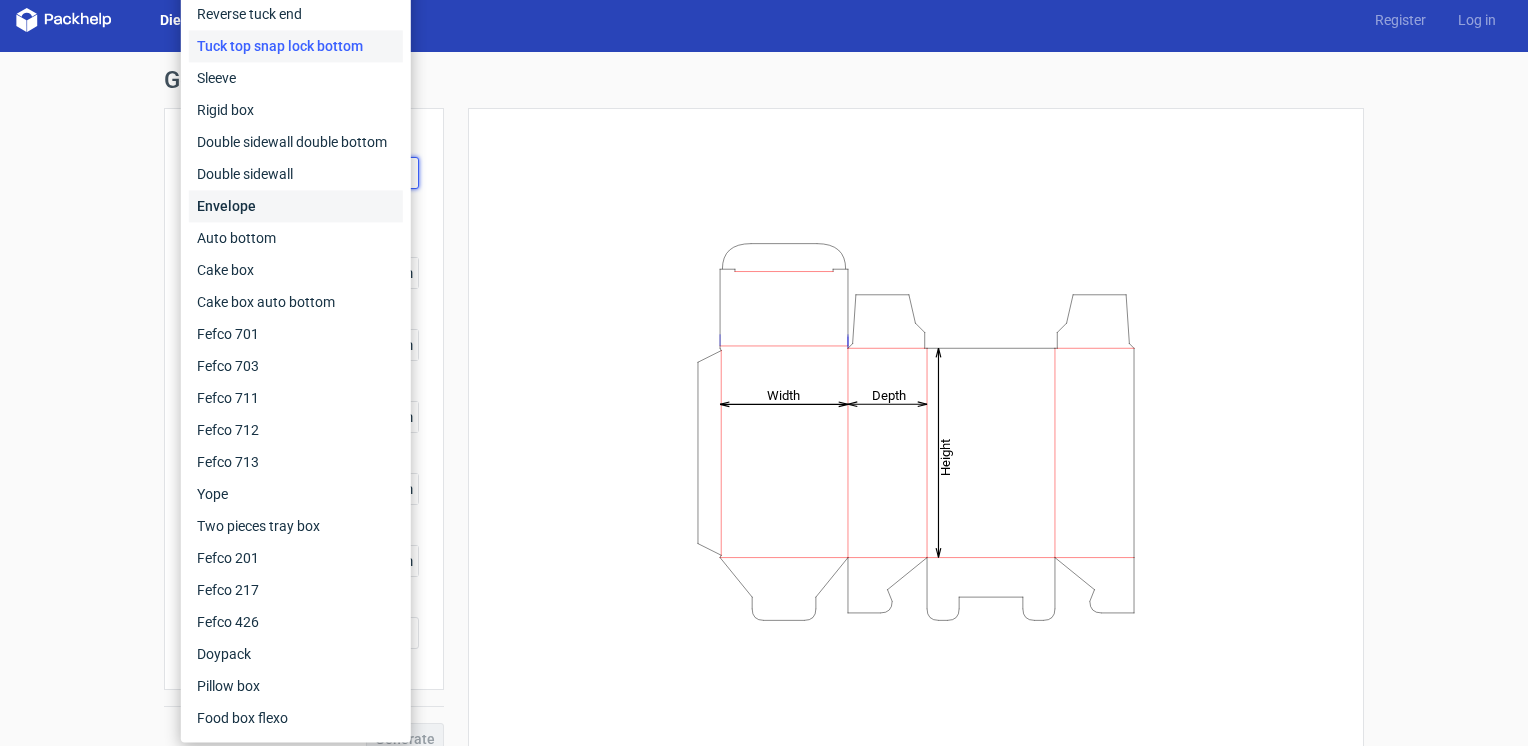 scroll, scrollTop: 0, scrollLeft: 0, axis: both 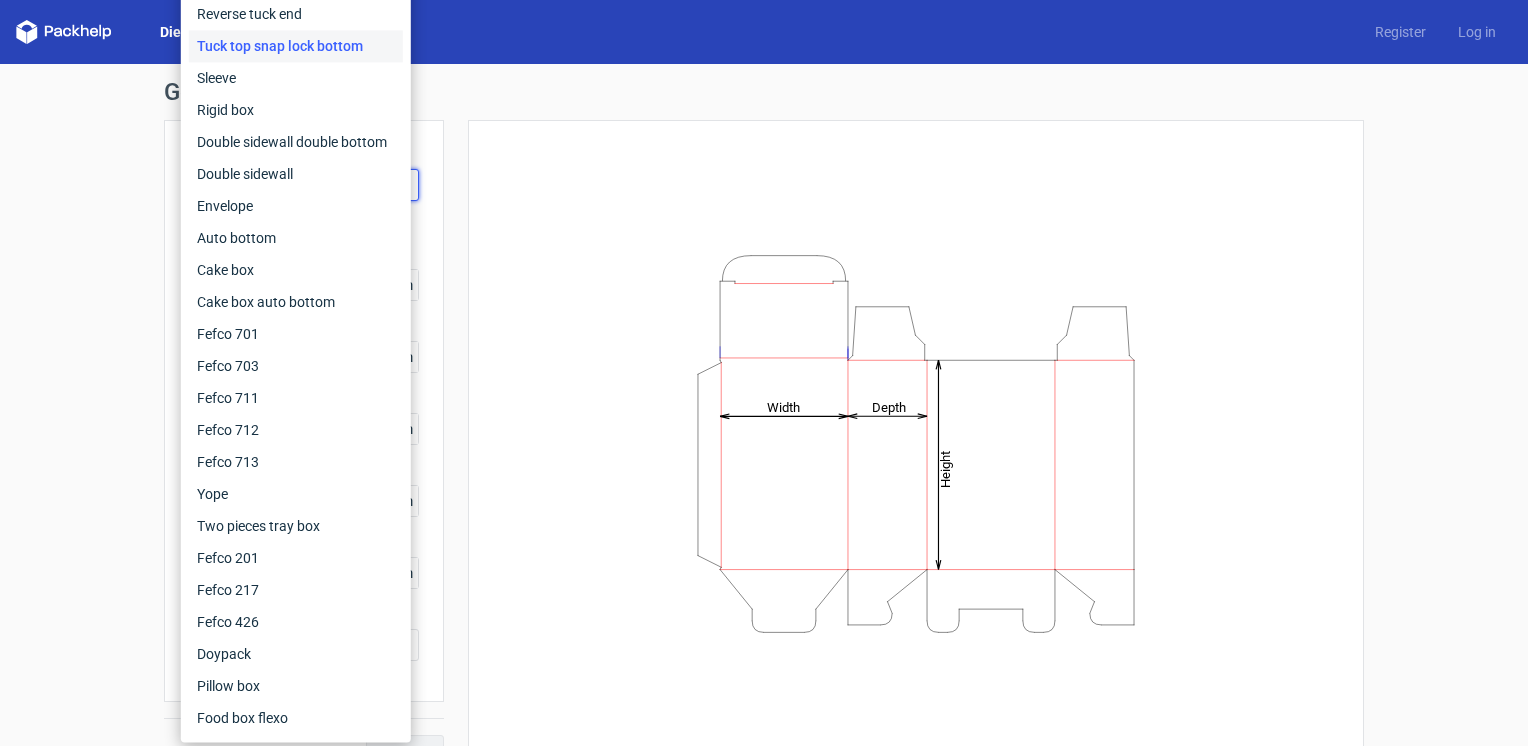 click on "Tuck top snap lock bottom" at bounding box center [296, 46] 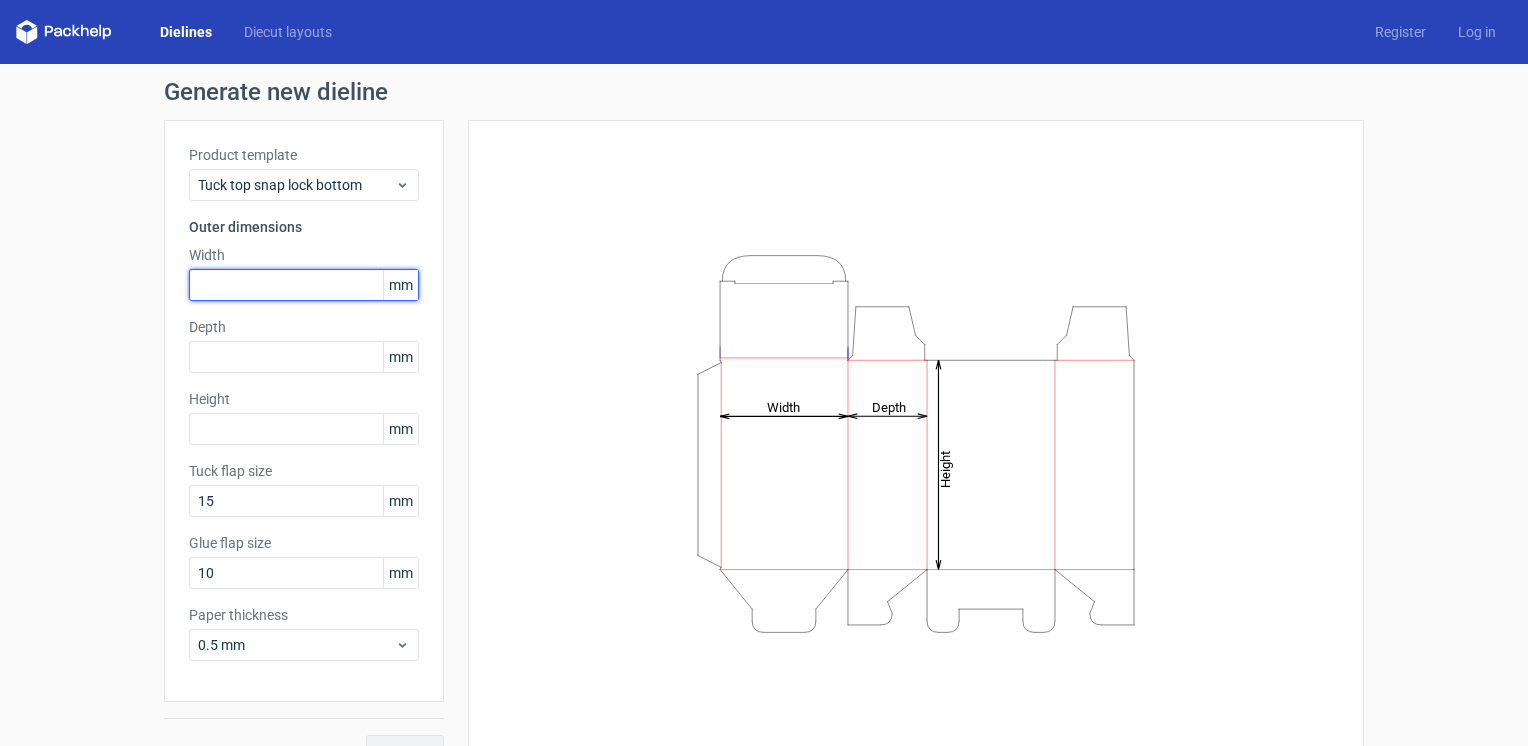 click at bounding box center (304, 285) 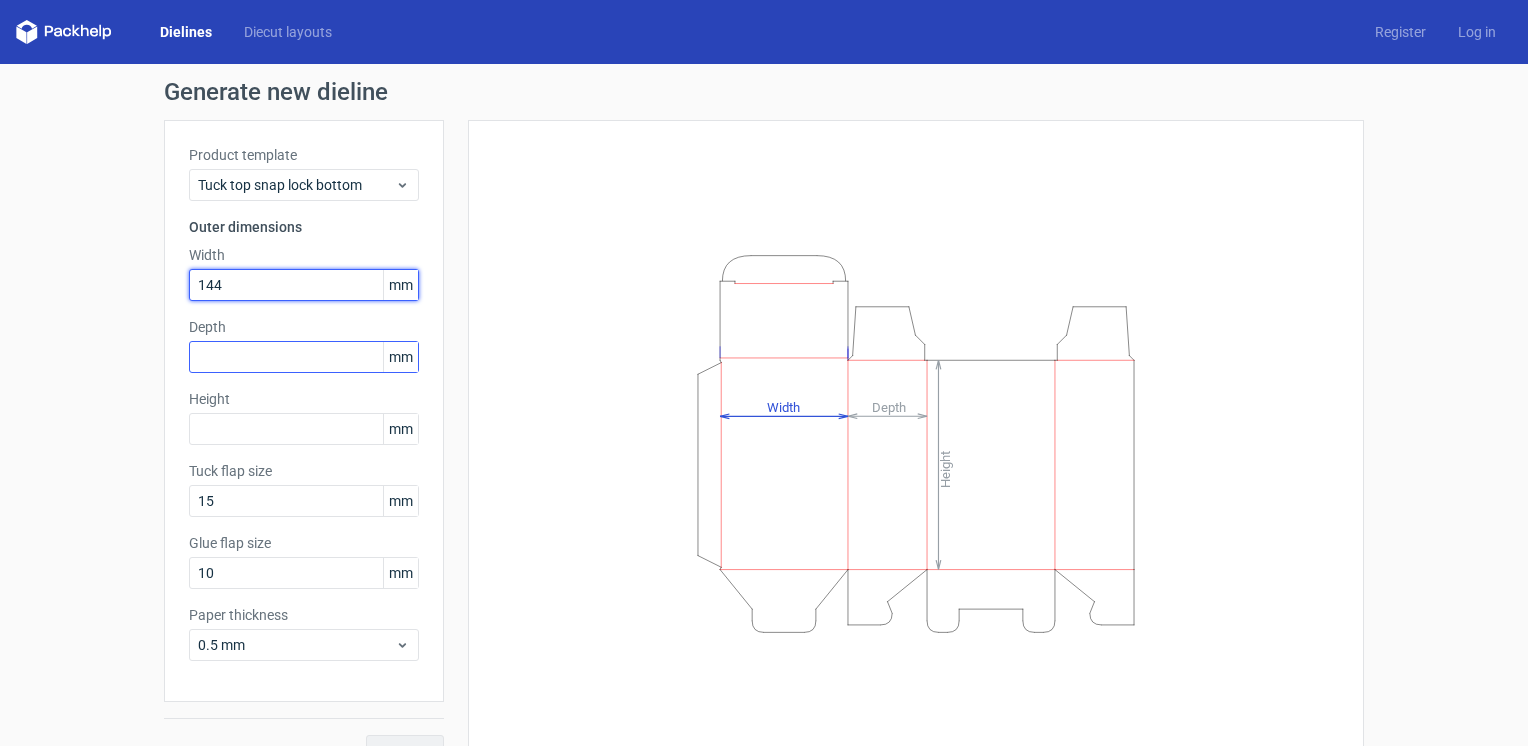 type on "144" 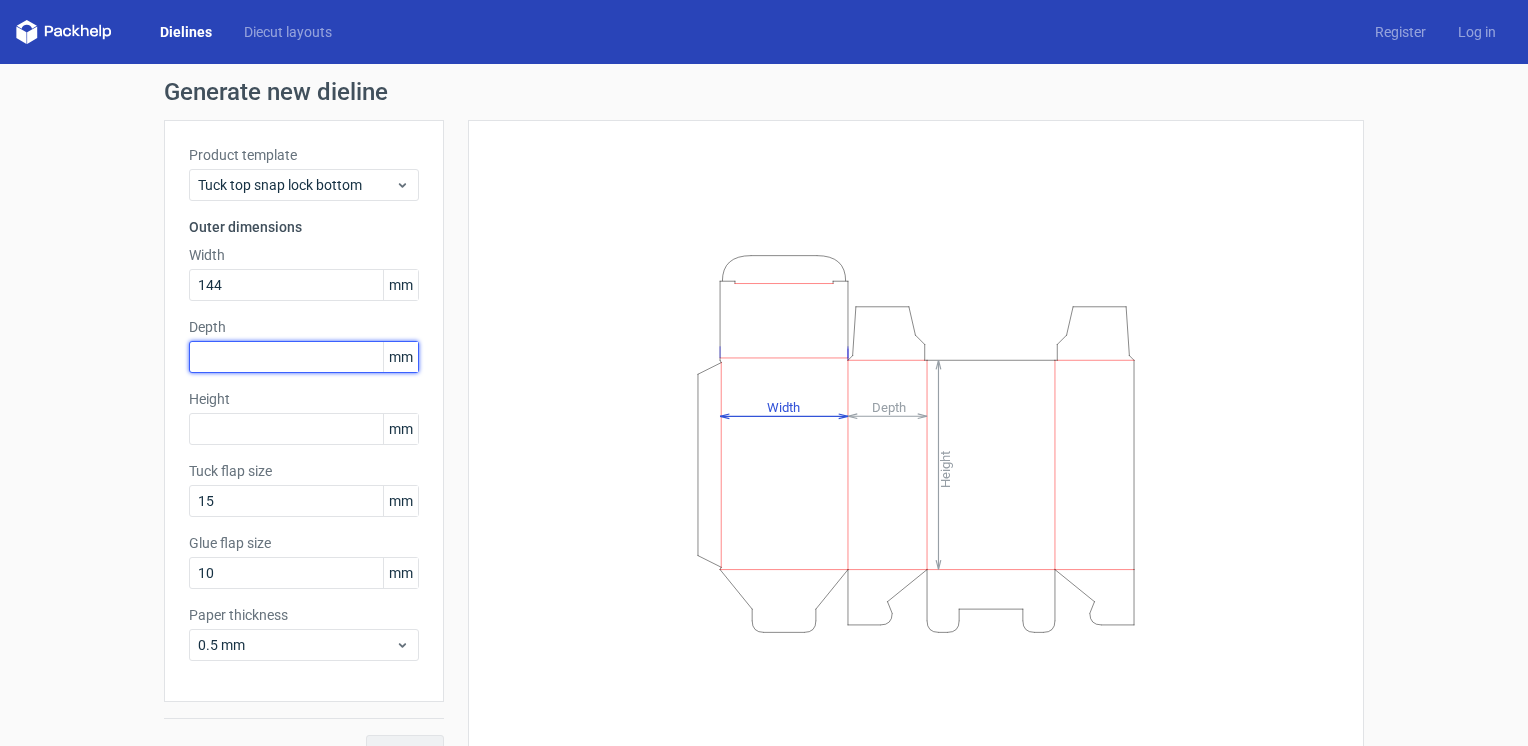 click at bounding box center [304, 357] 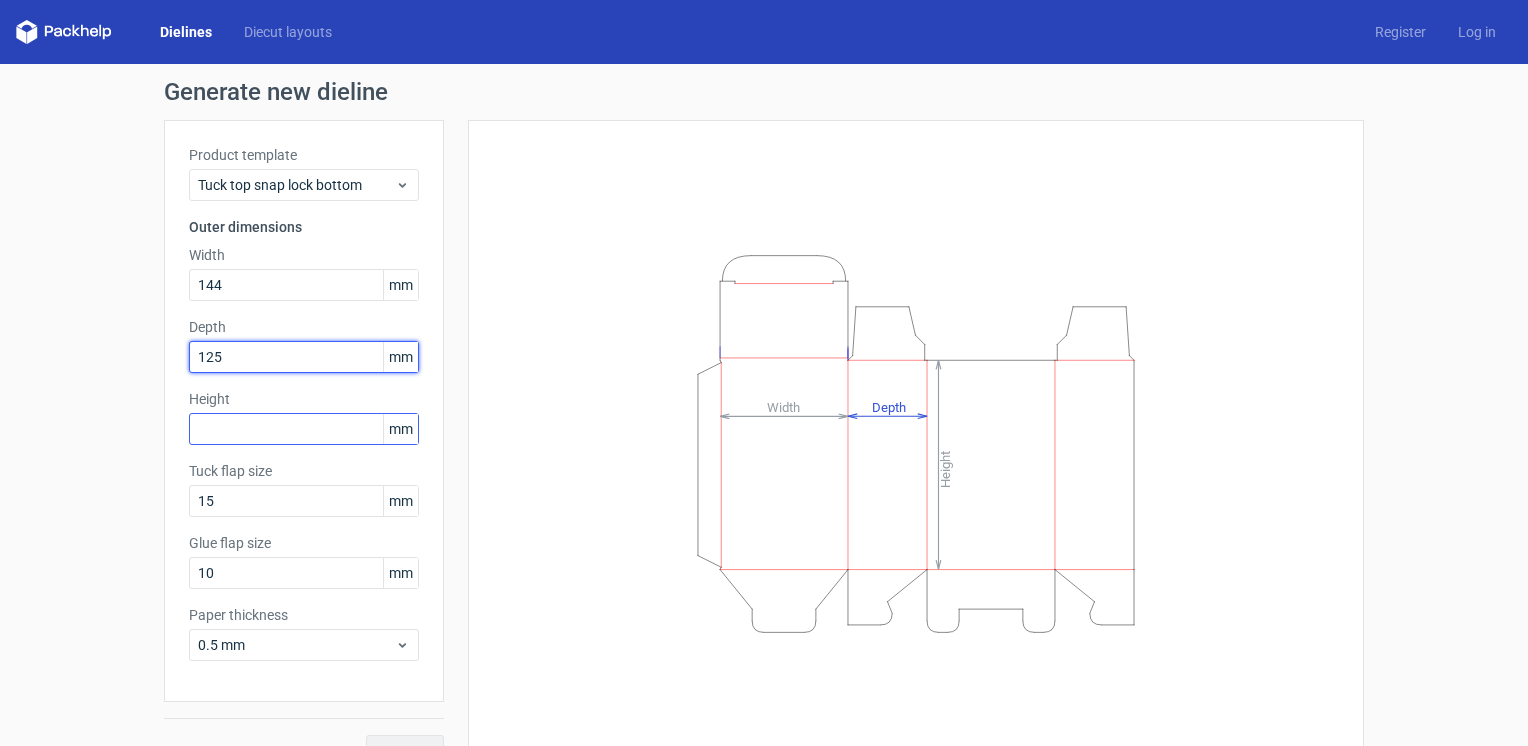 type on "125" 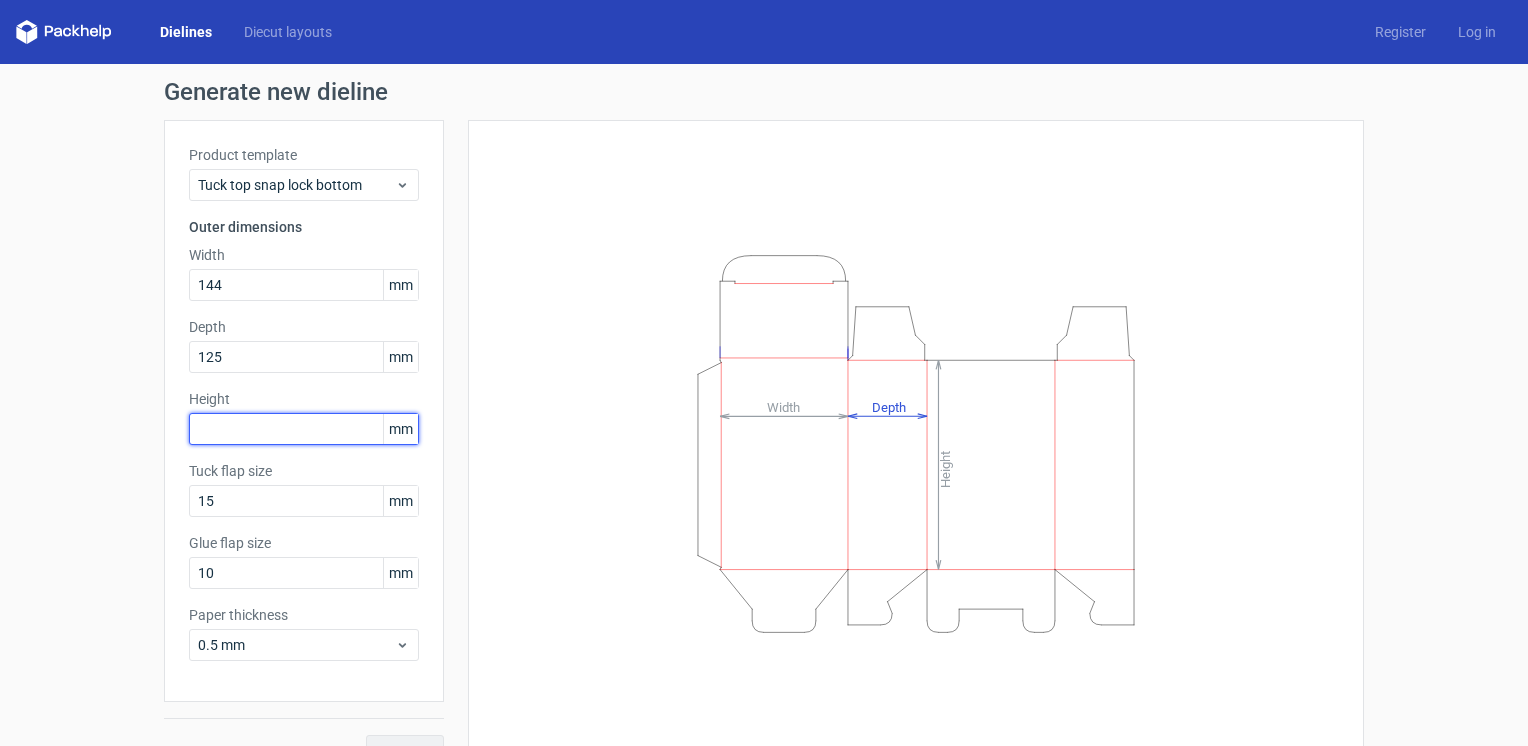 click at bounding box center (304, 429) 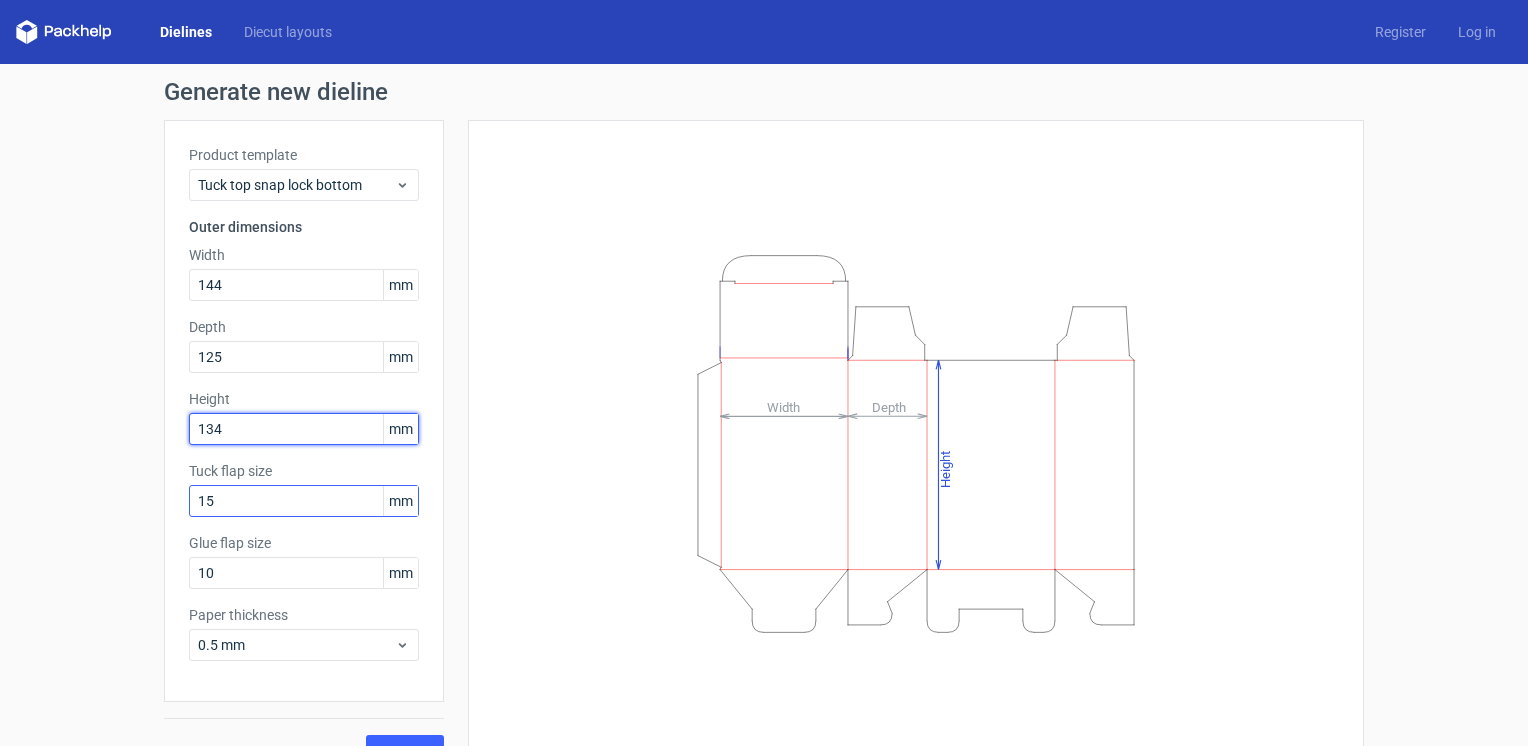 type on "134" 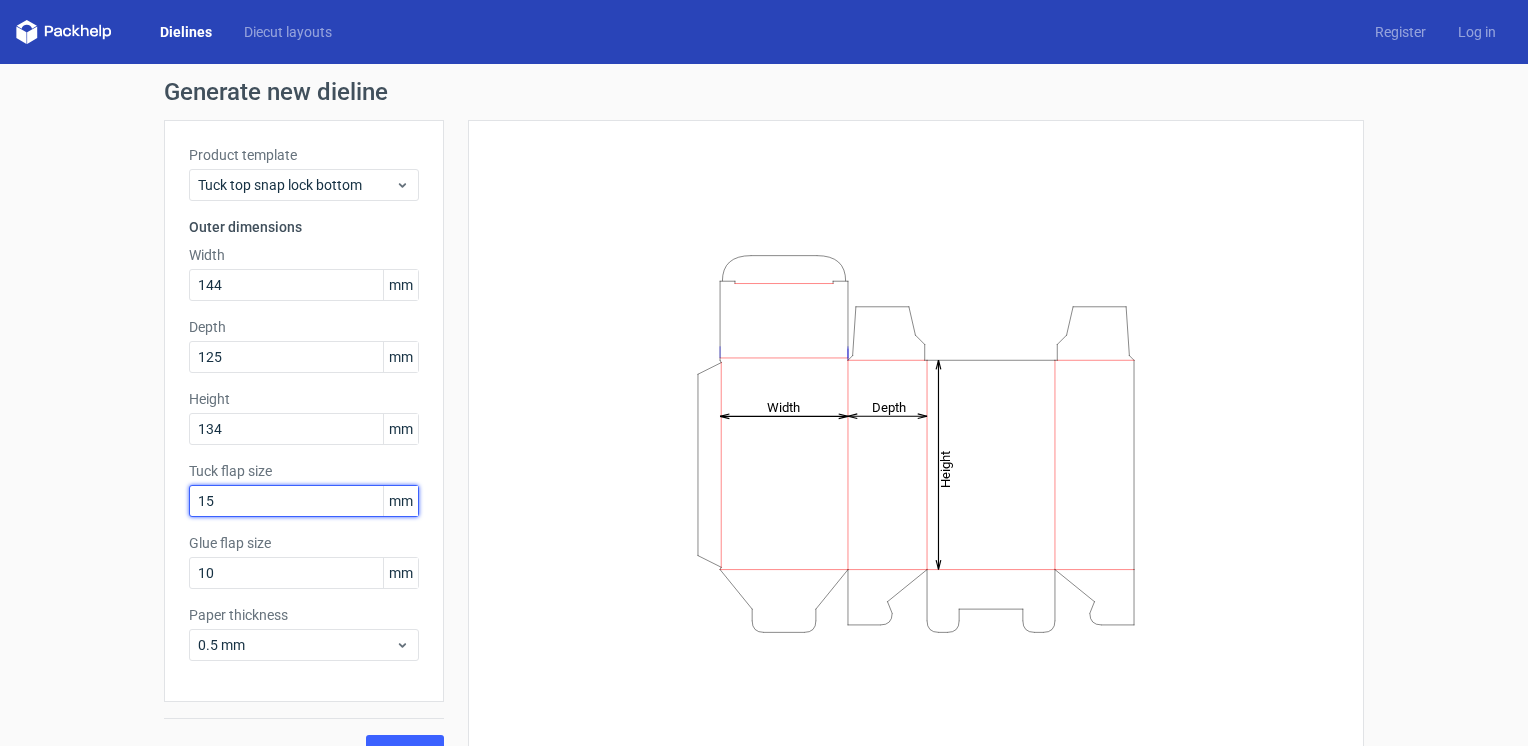 click on "15" at bounding box center [304, 501] 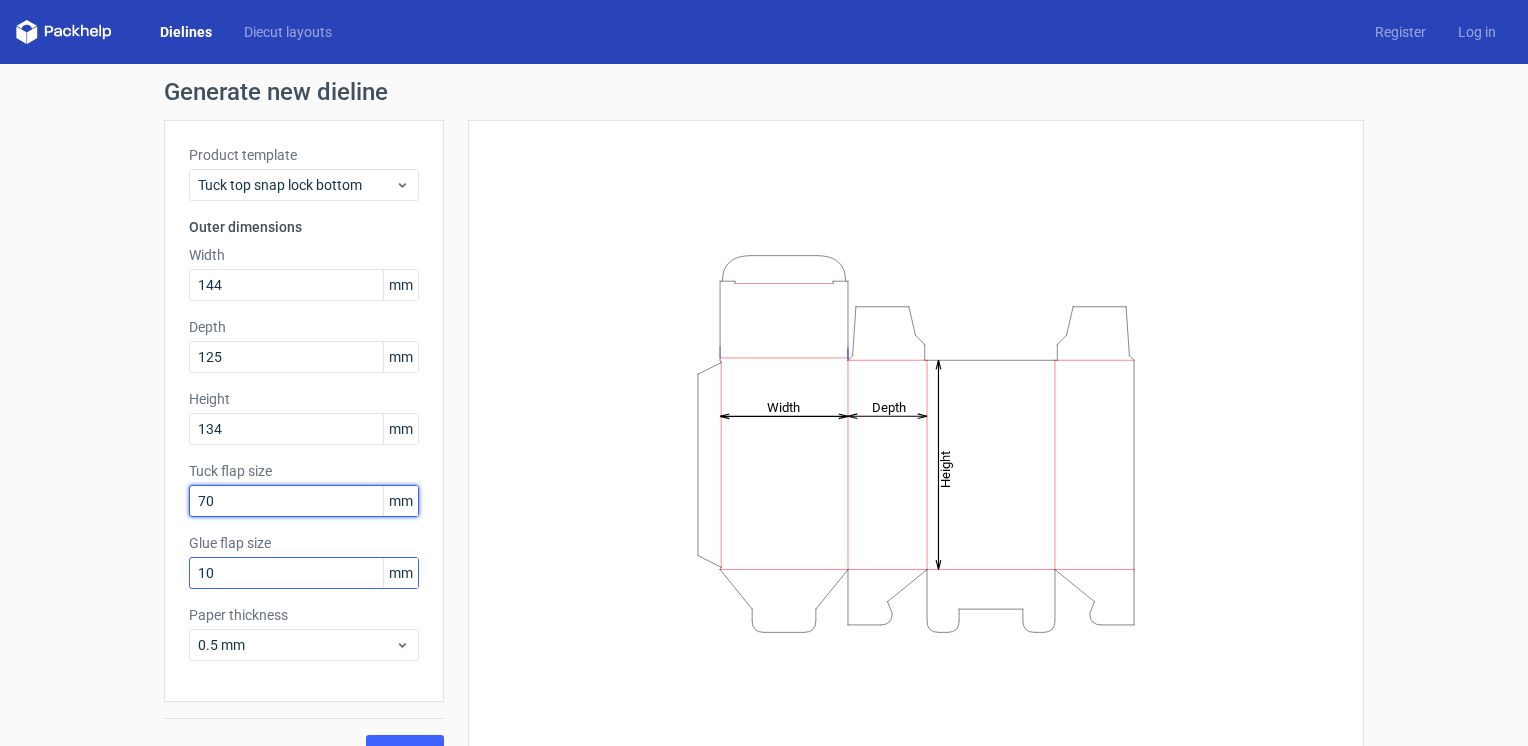 type on "70" 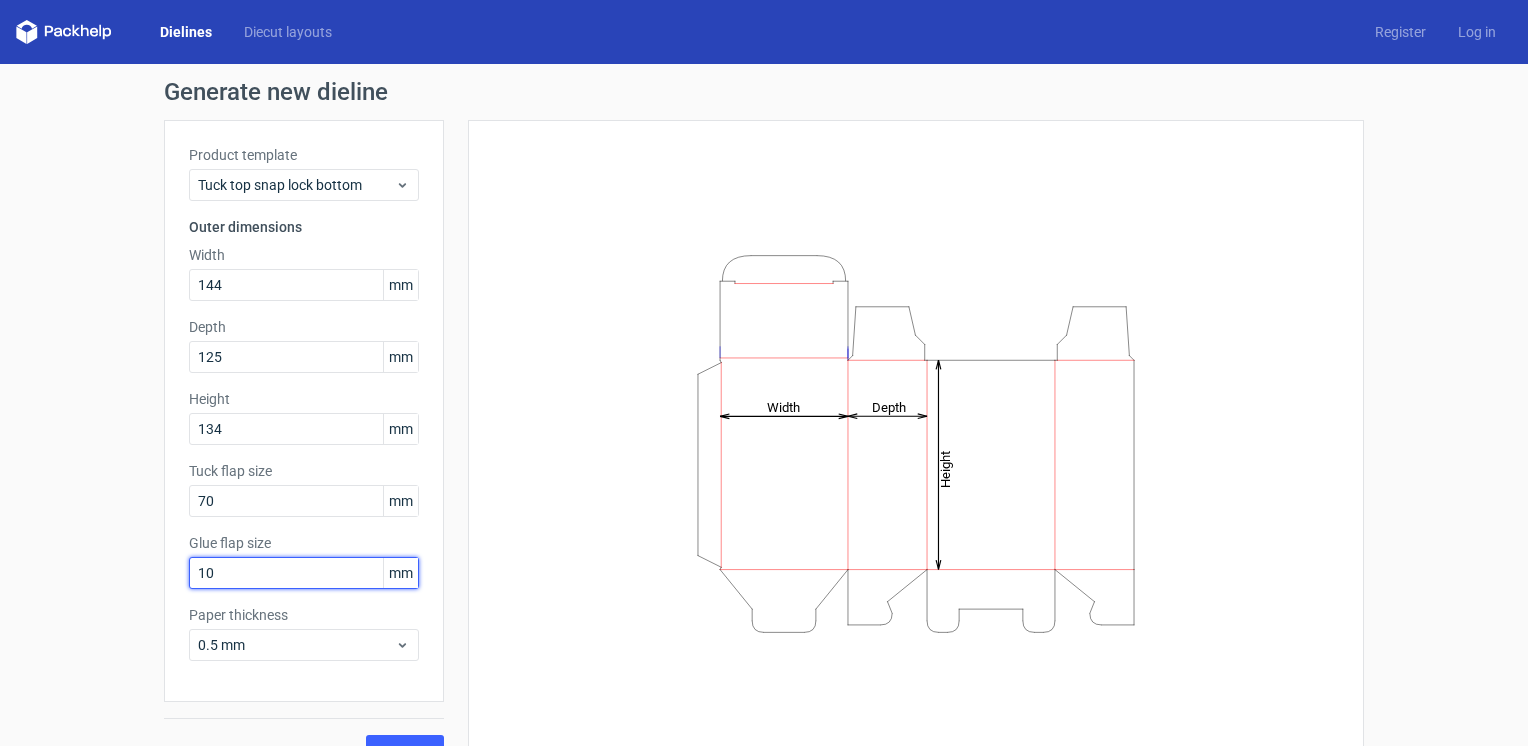 click on "10" at bounding box center (304, 573) 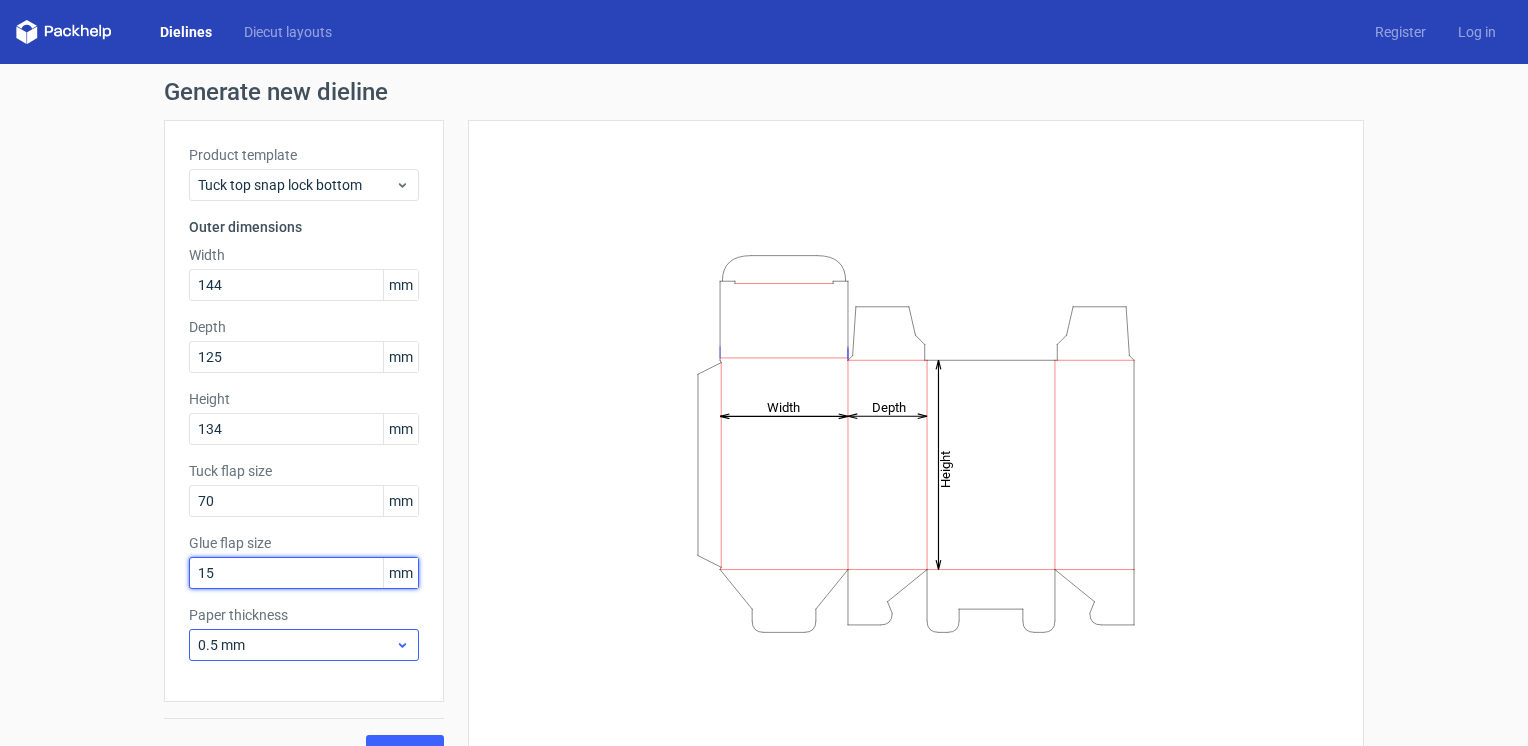 type on "15" 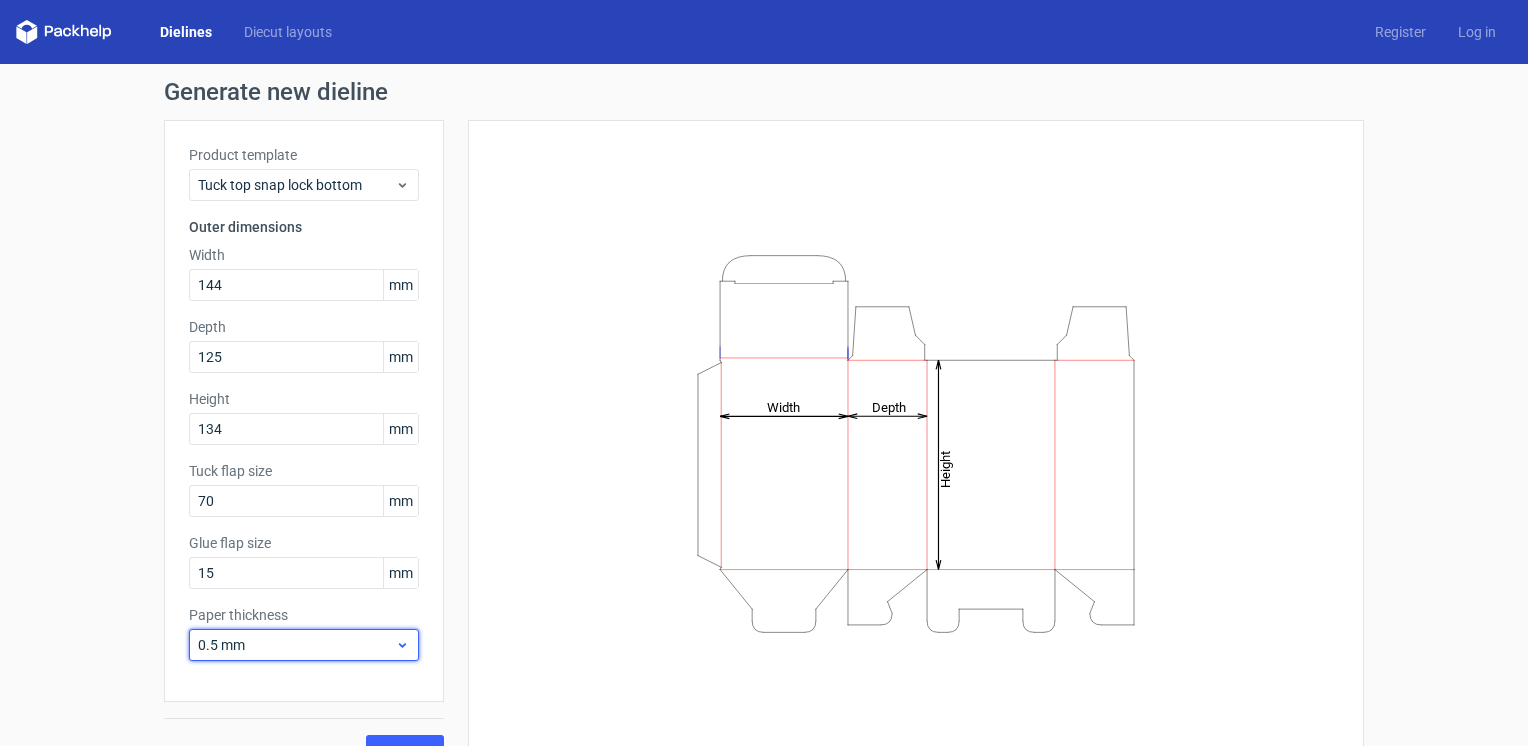 click on "0.5 mm" at bounding box center [296, 645] 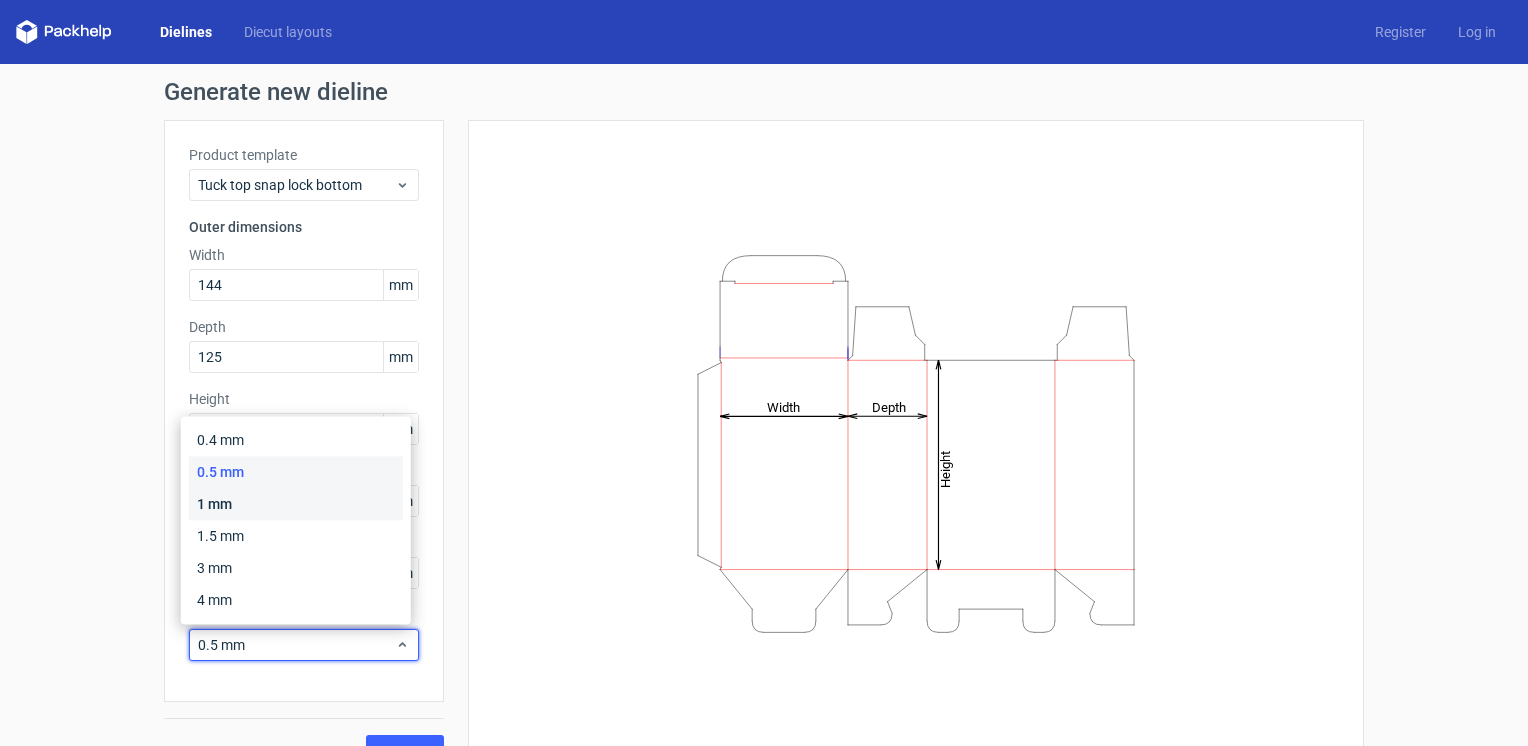 click on "1 mm" at bounding box center (296, 504) 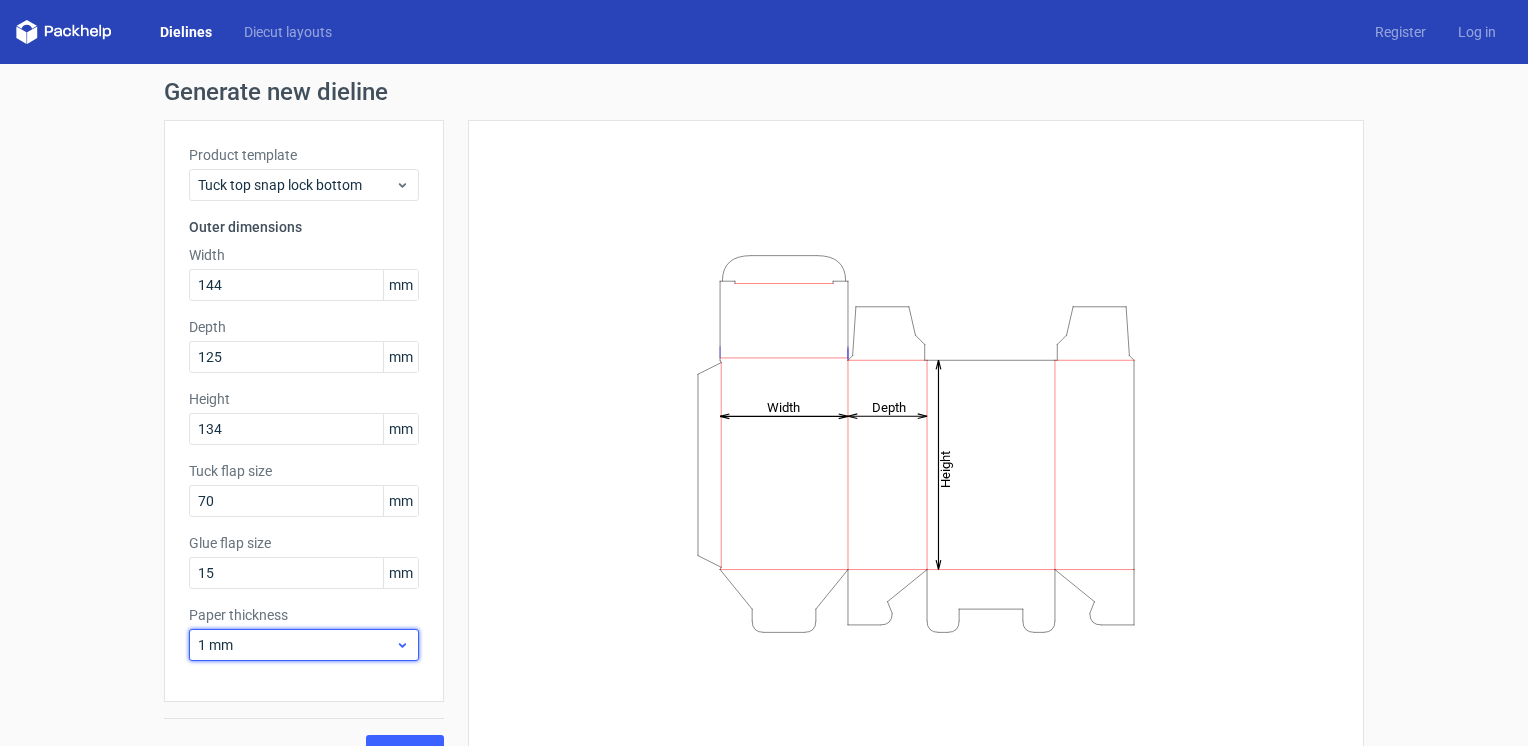 click on "1 mm" at bounding box center [296, 645] 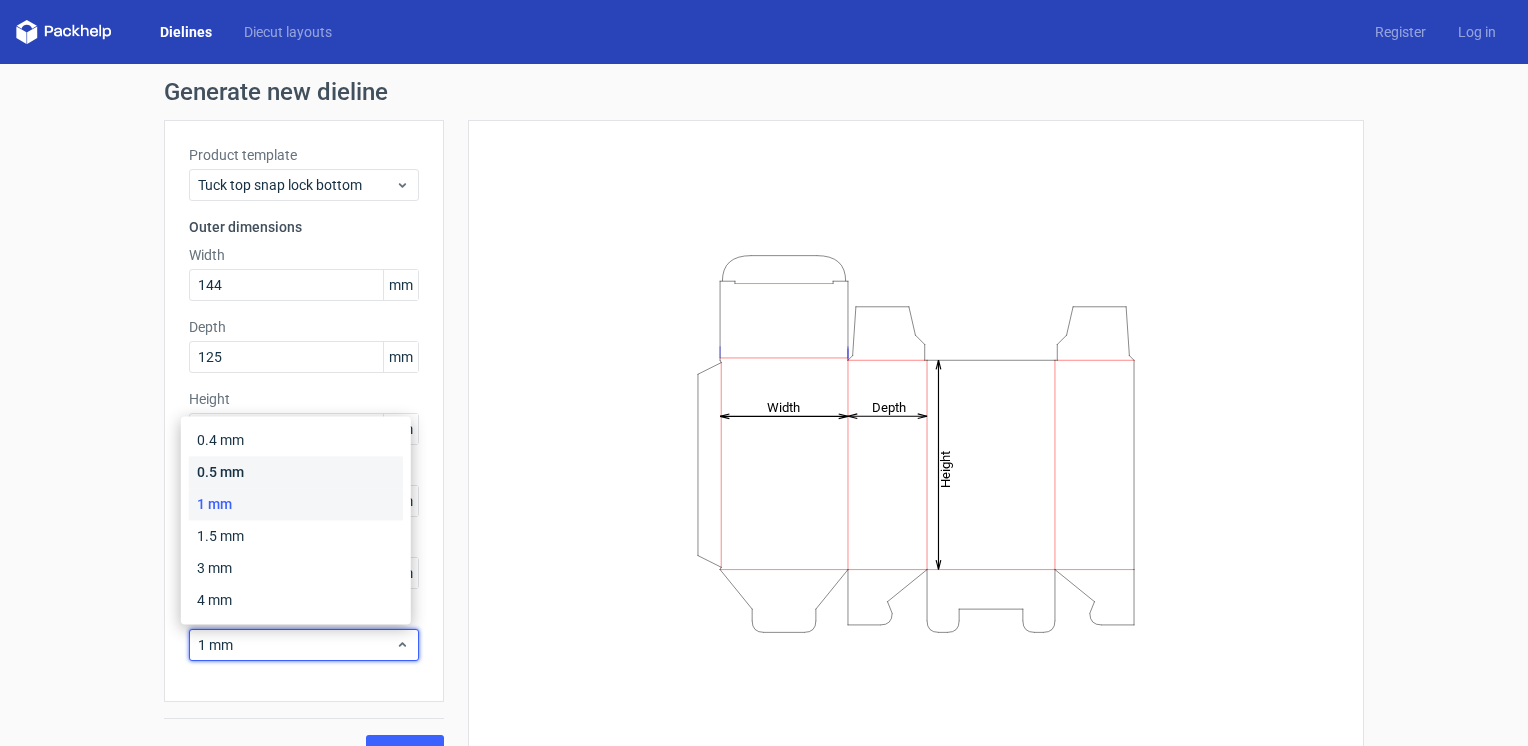 click on "0.5 mm" at bounding box center (296, 472) 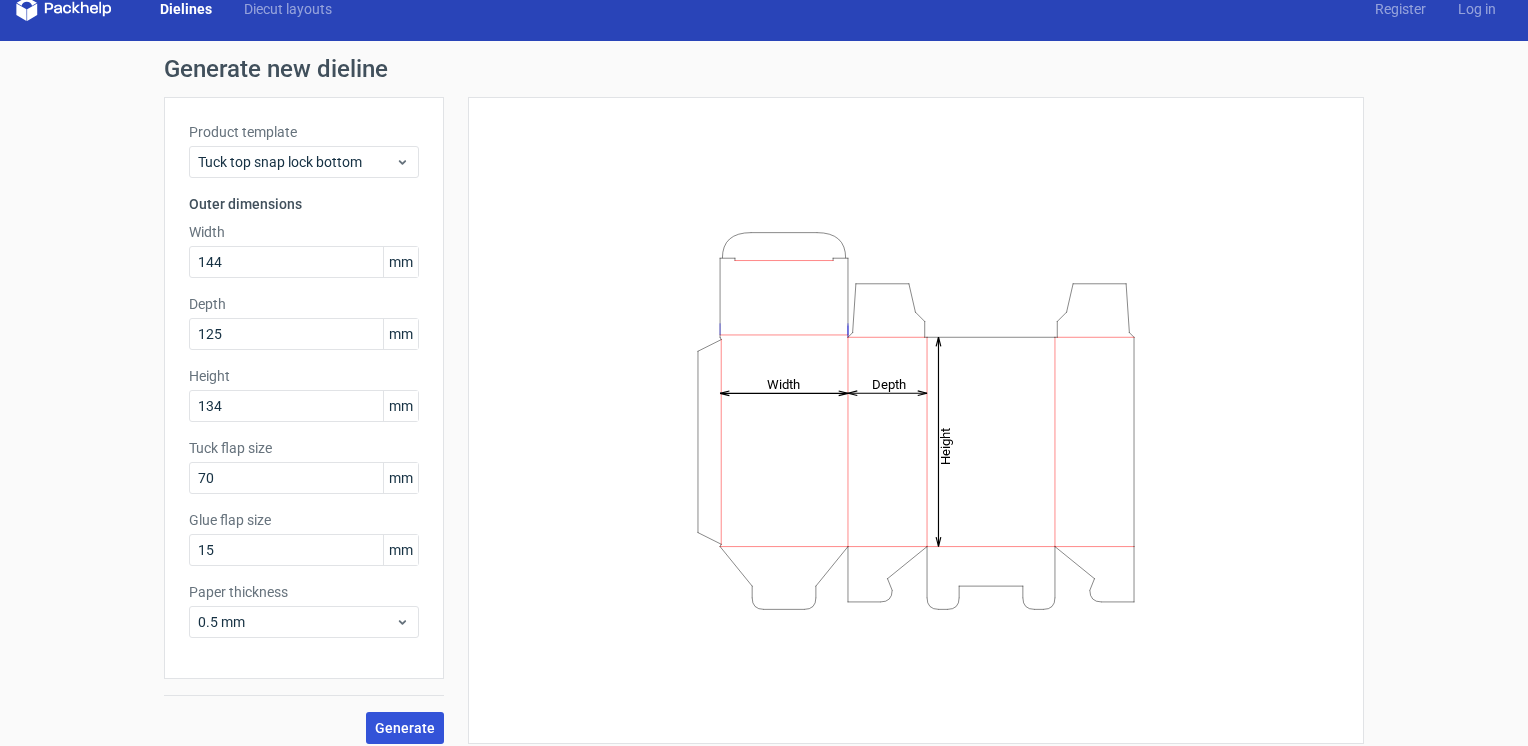 scroll, scrollTop: 36, scrollLeft: 0, axis: vertical 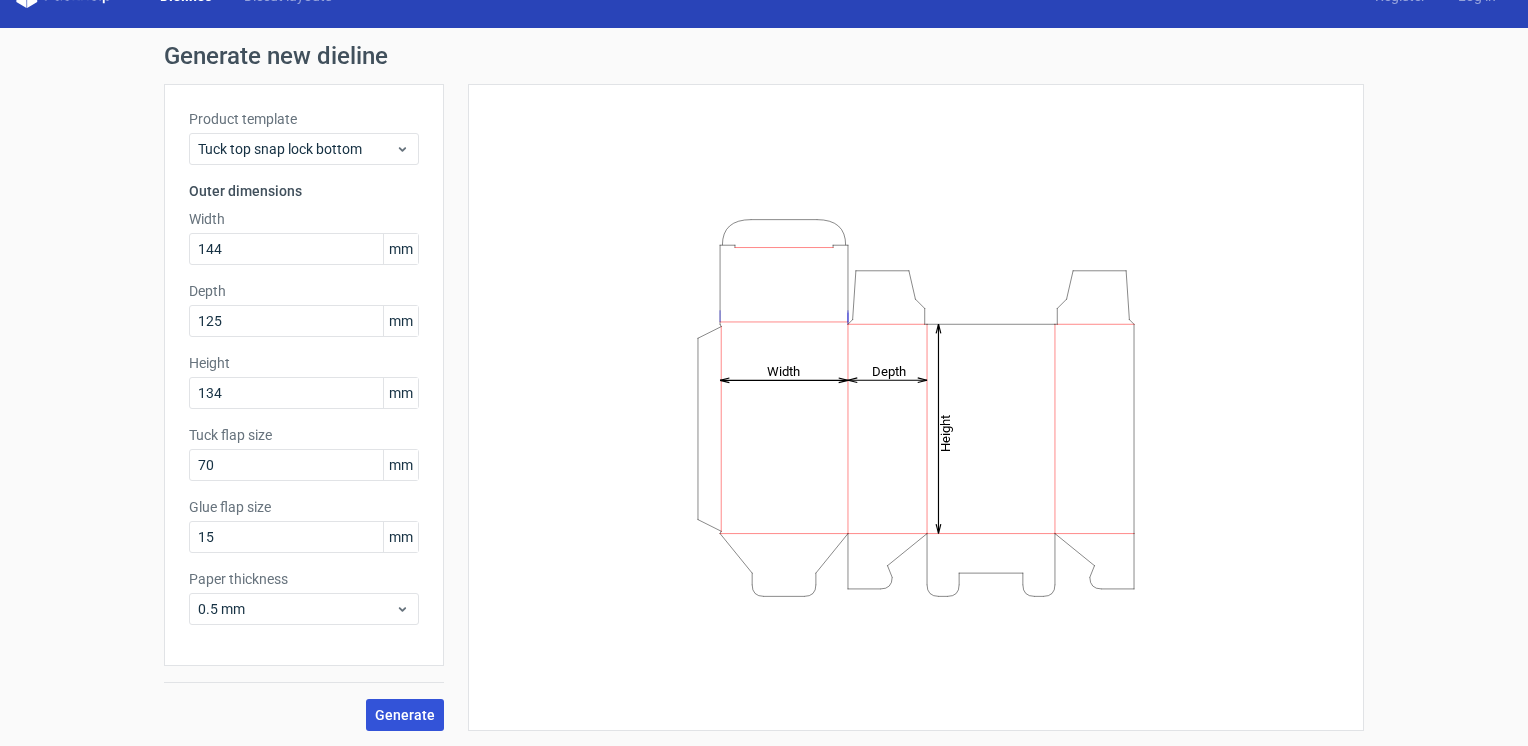 click on "Generate" at bounding box center (405, 715) 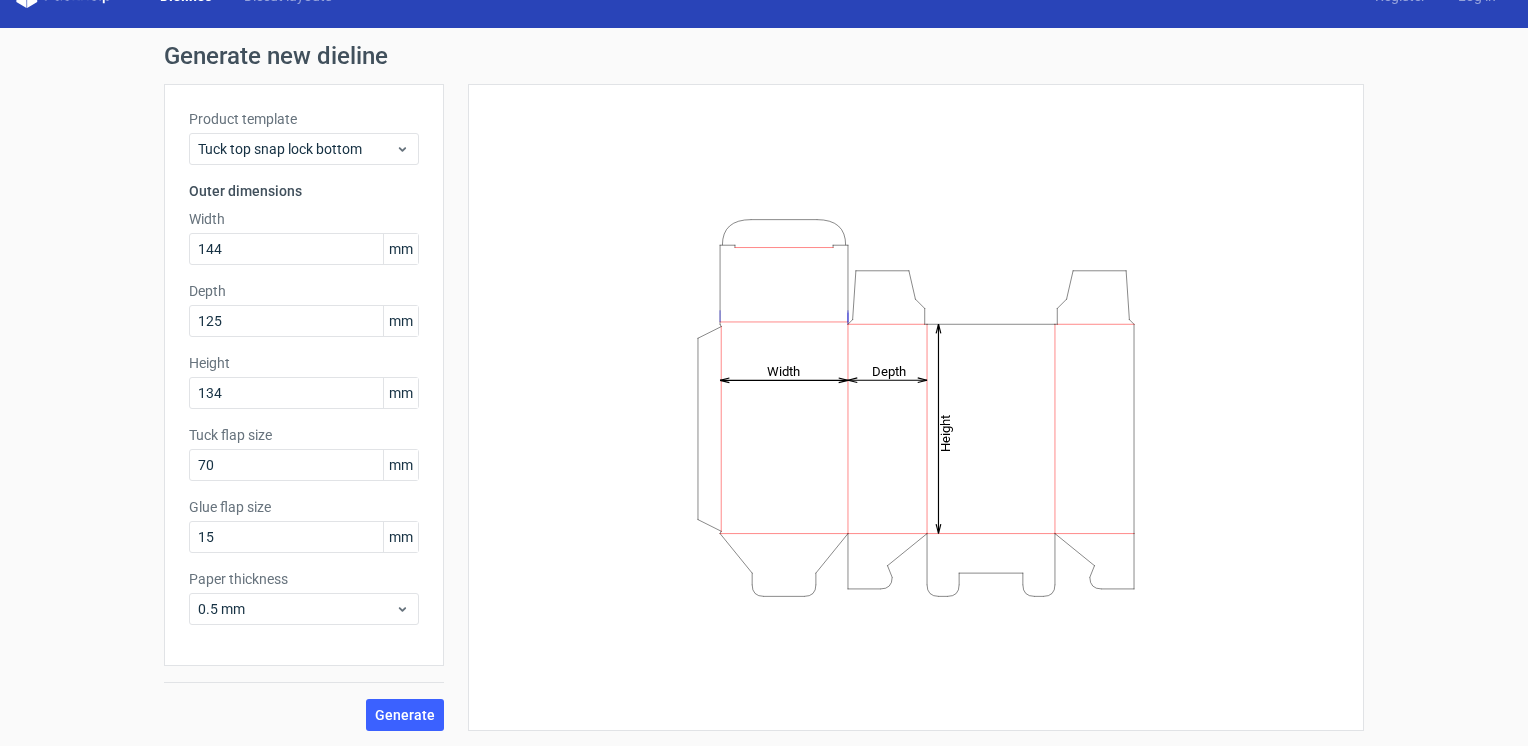 drag, startPoint x: 615, startPoint y: 172, endPoint x: 563, endPoint y: 321, distance: 157.81319 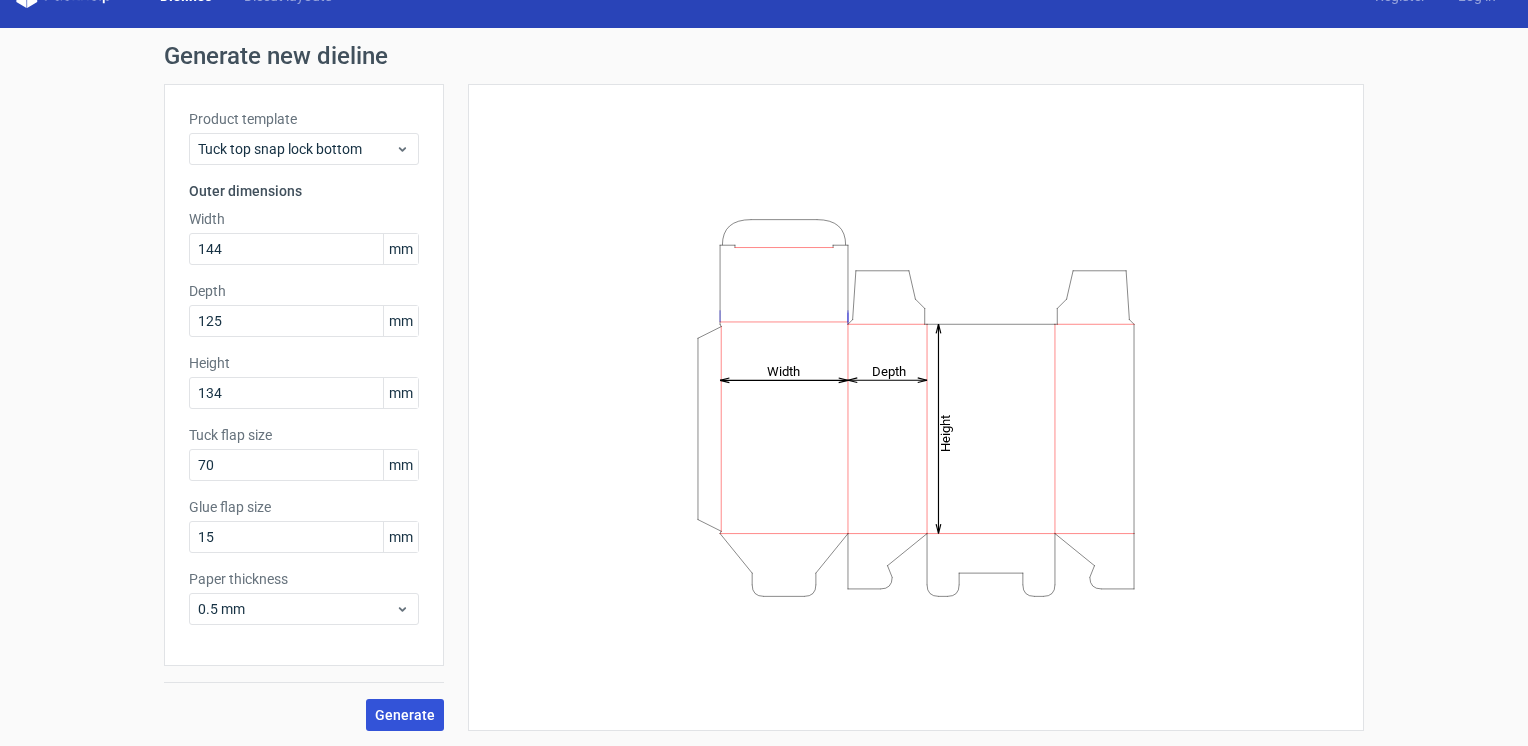 click on "Generate" at bounding box center (405, 715) 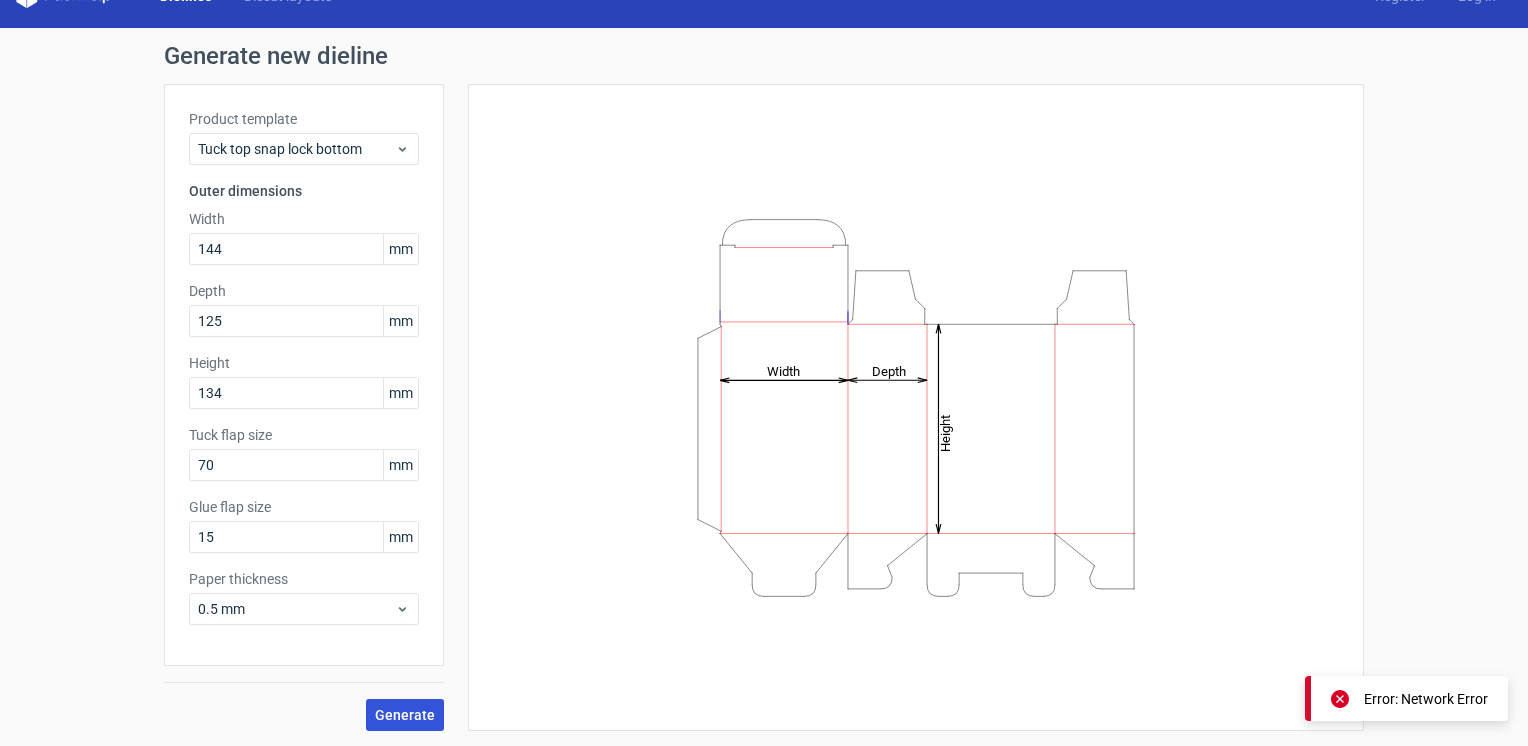 click on "Generate" at bounding box center (405, 715) 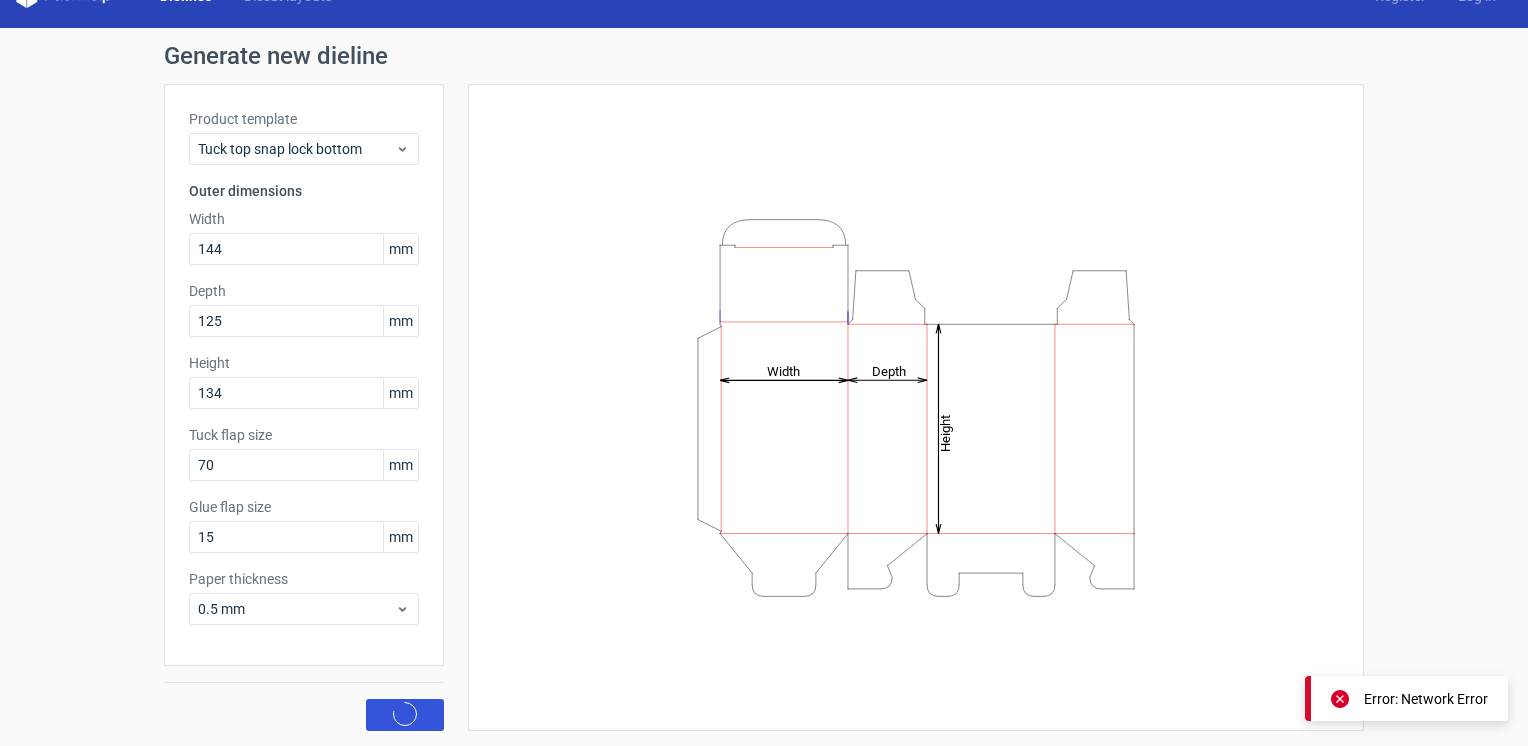 click 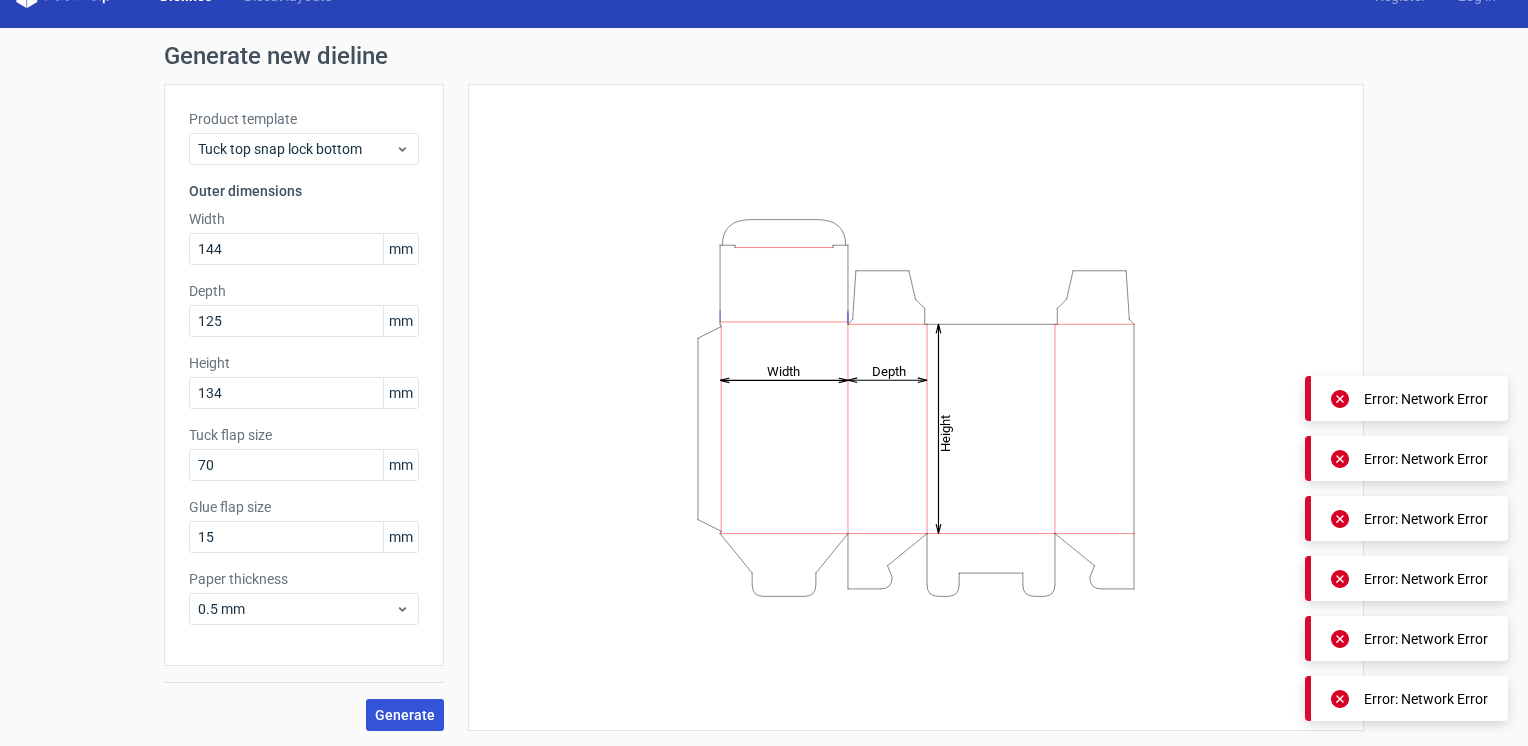 click 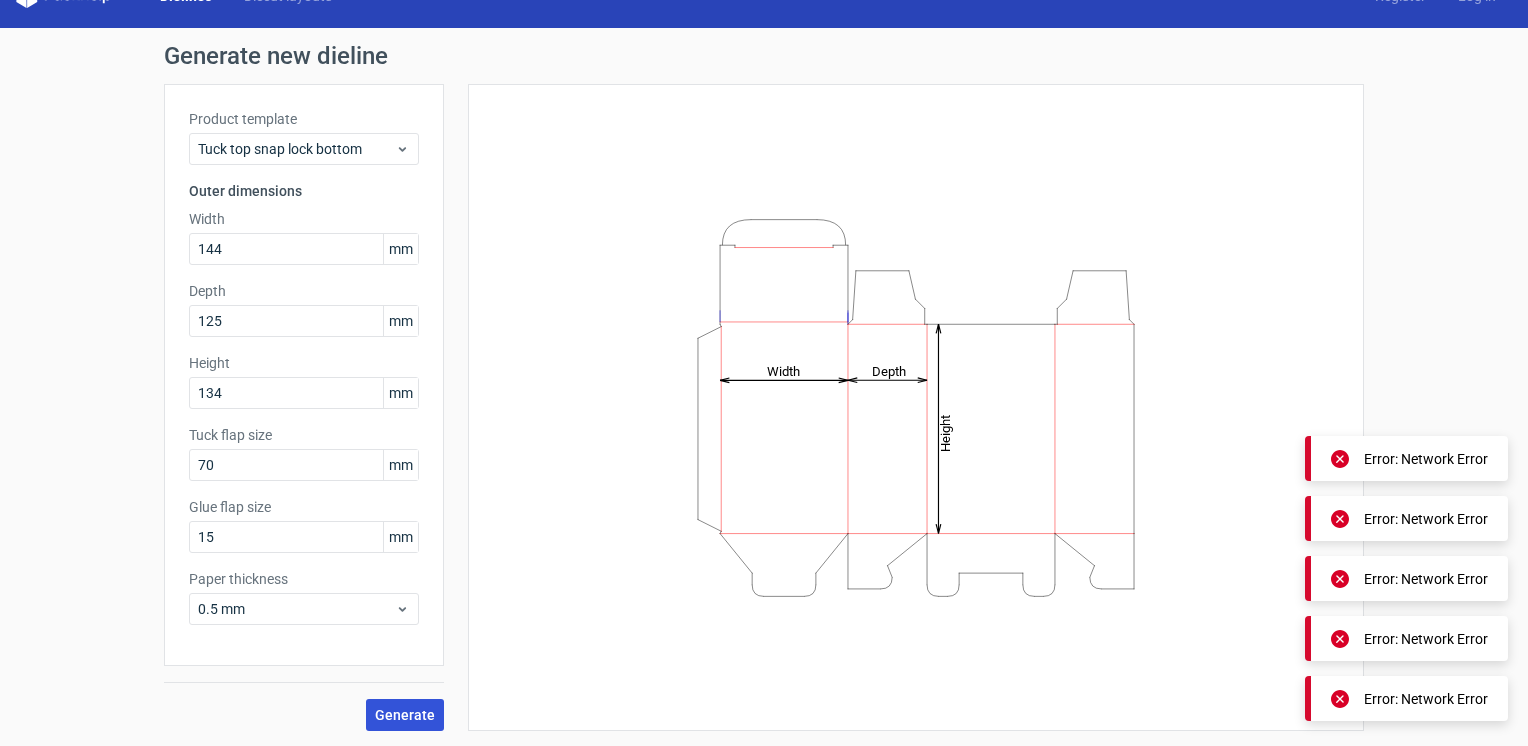 click 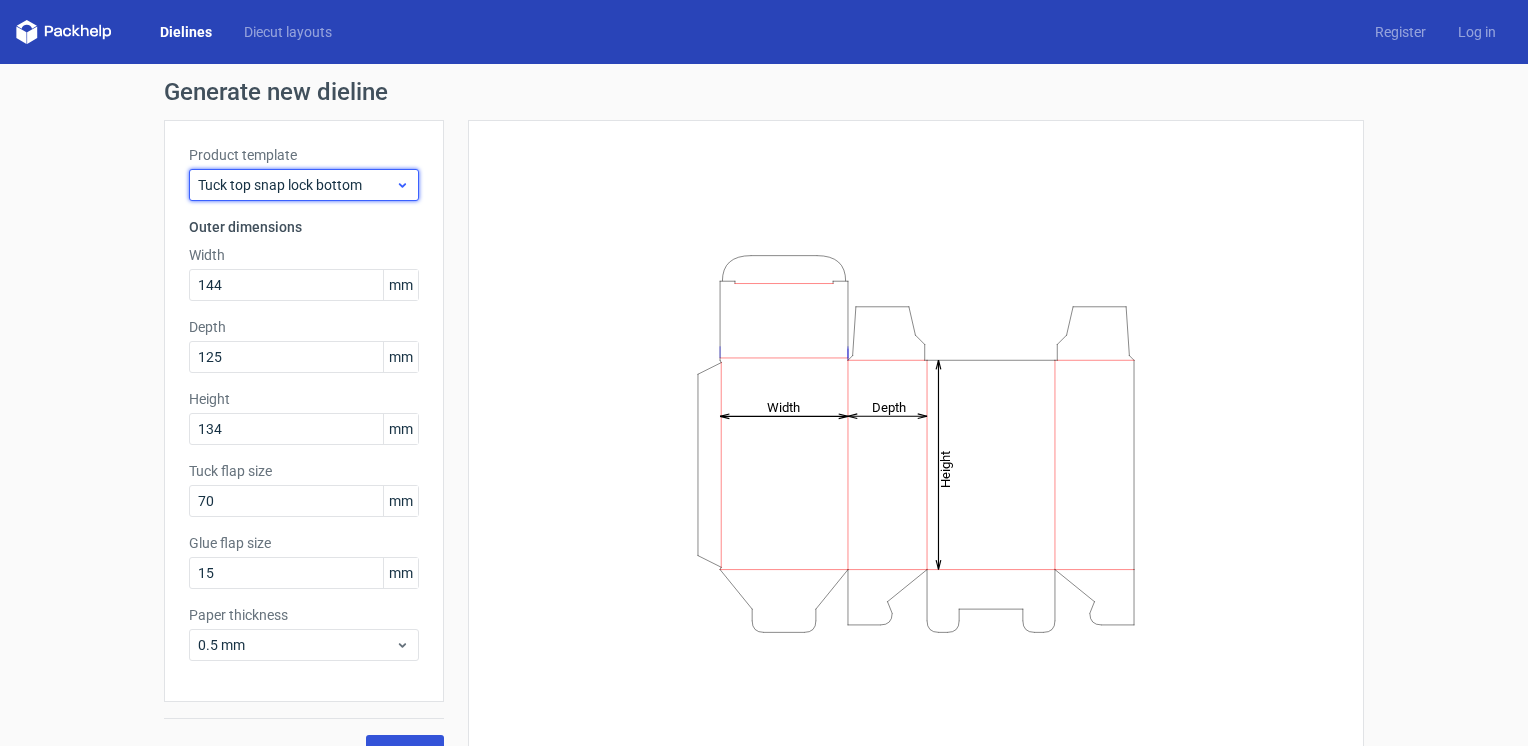 click on "Tuck top snap lock bottom" at bounding box center [296, 185] 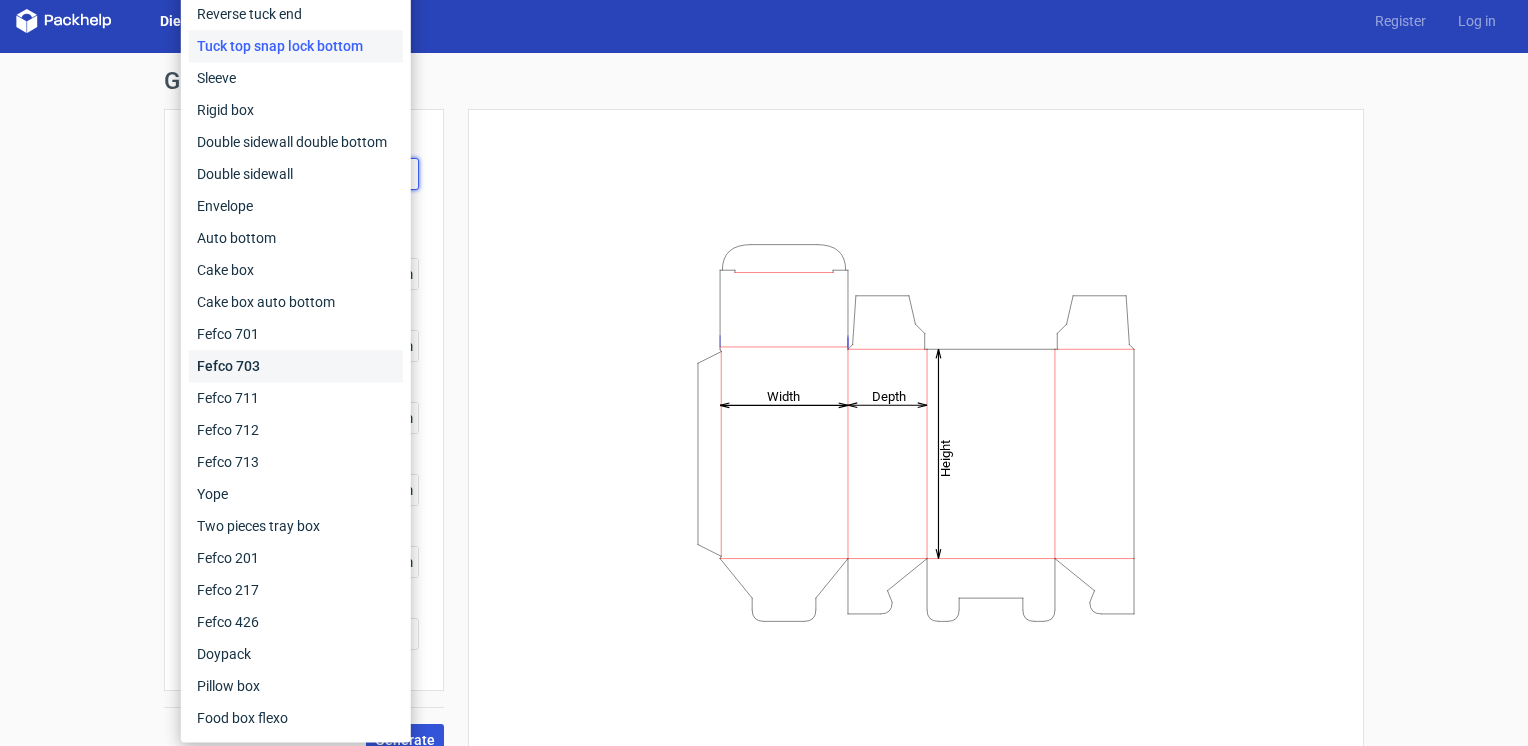 scroll, scrollTop: 0, scrollLeft: 0, axis: both 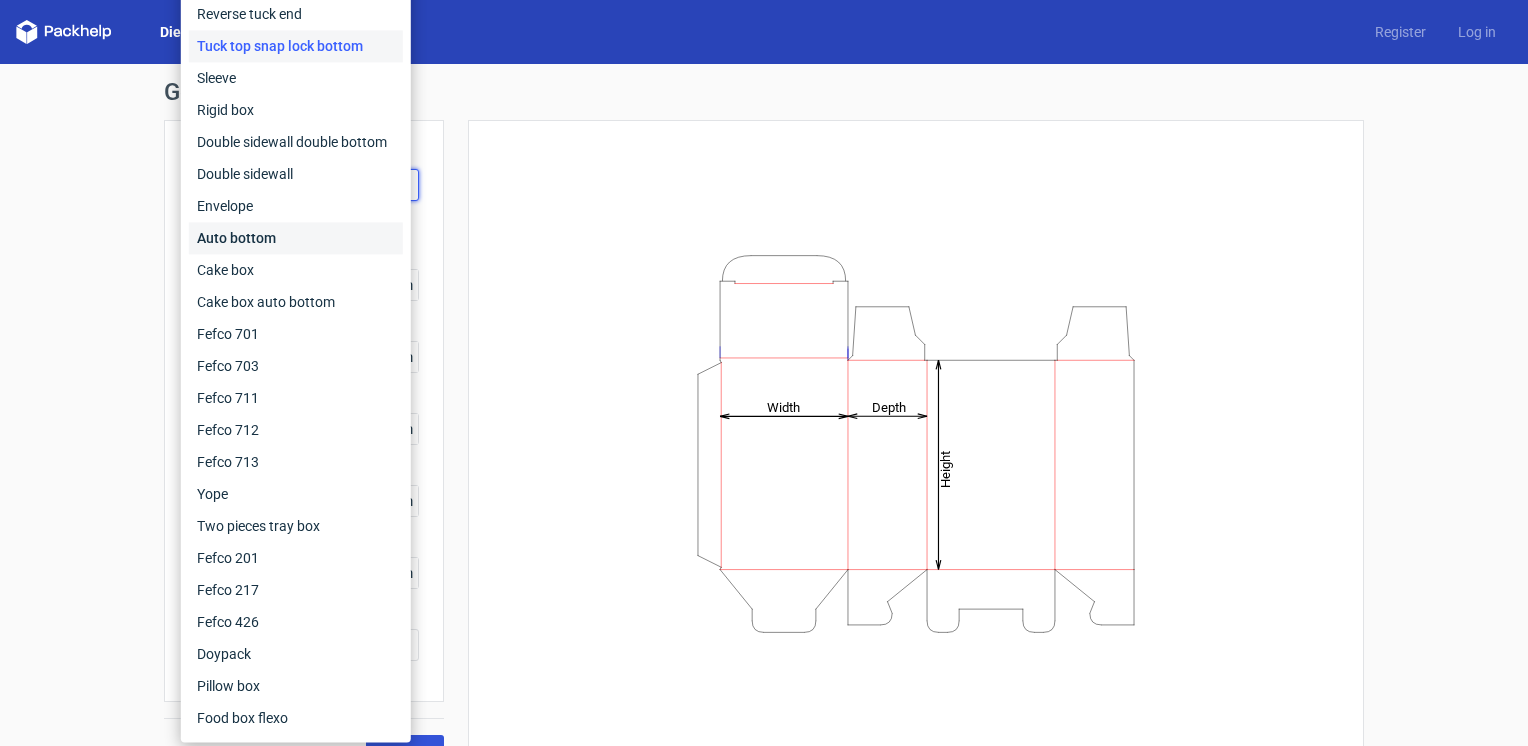 click on "Auto bottom" at bounding box center (296, 238) 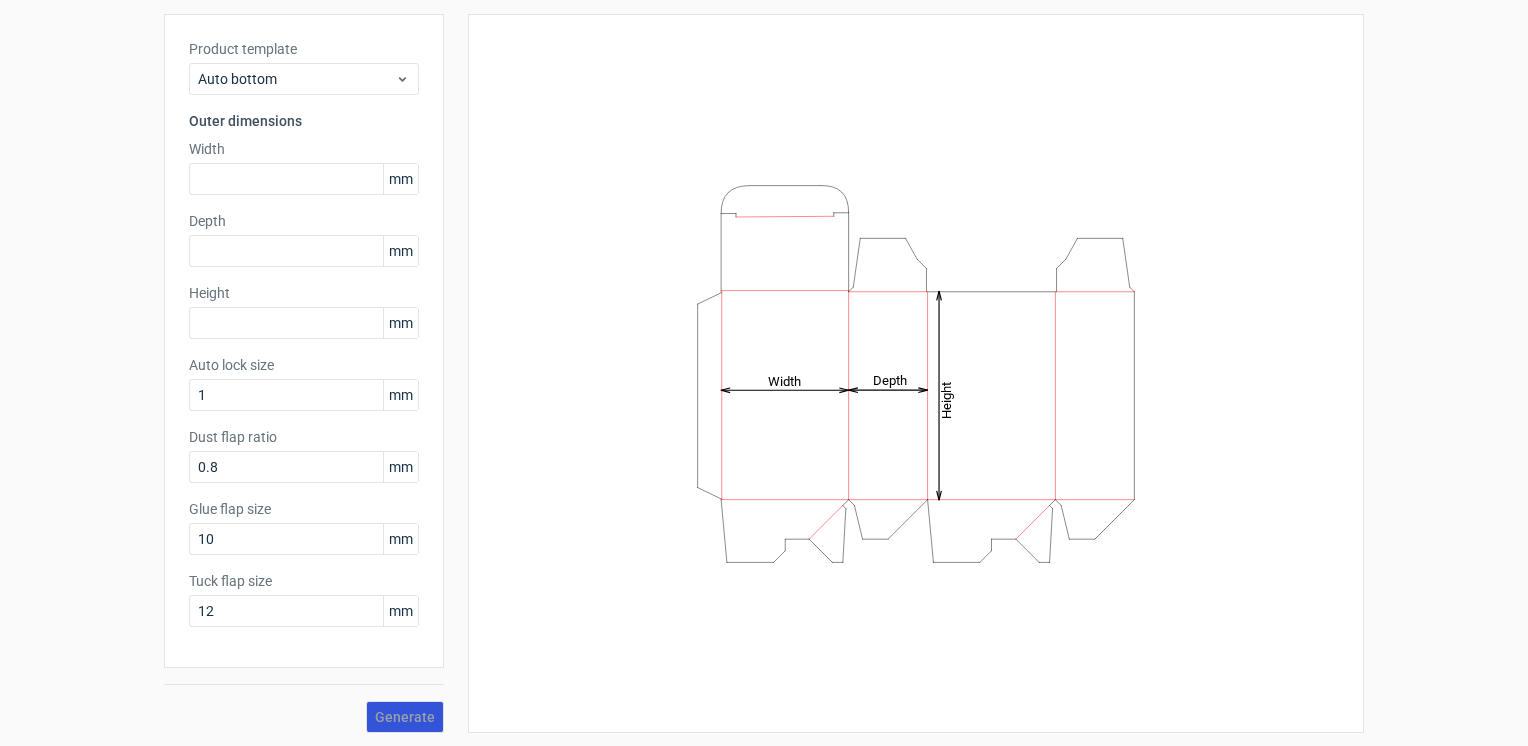 scroll, scrollTop: 108, scrollLeft: 0, axis: vertical 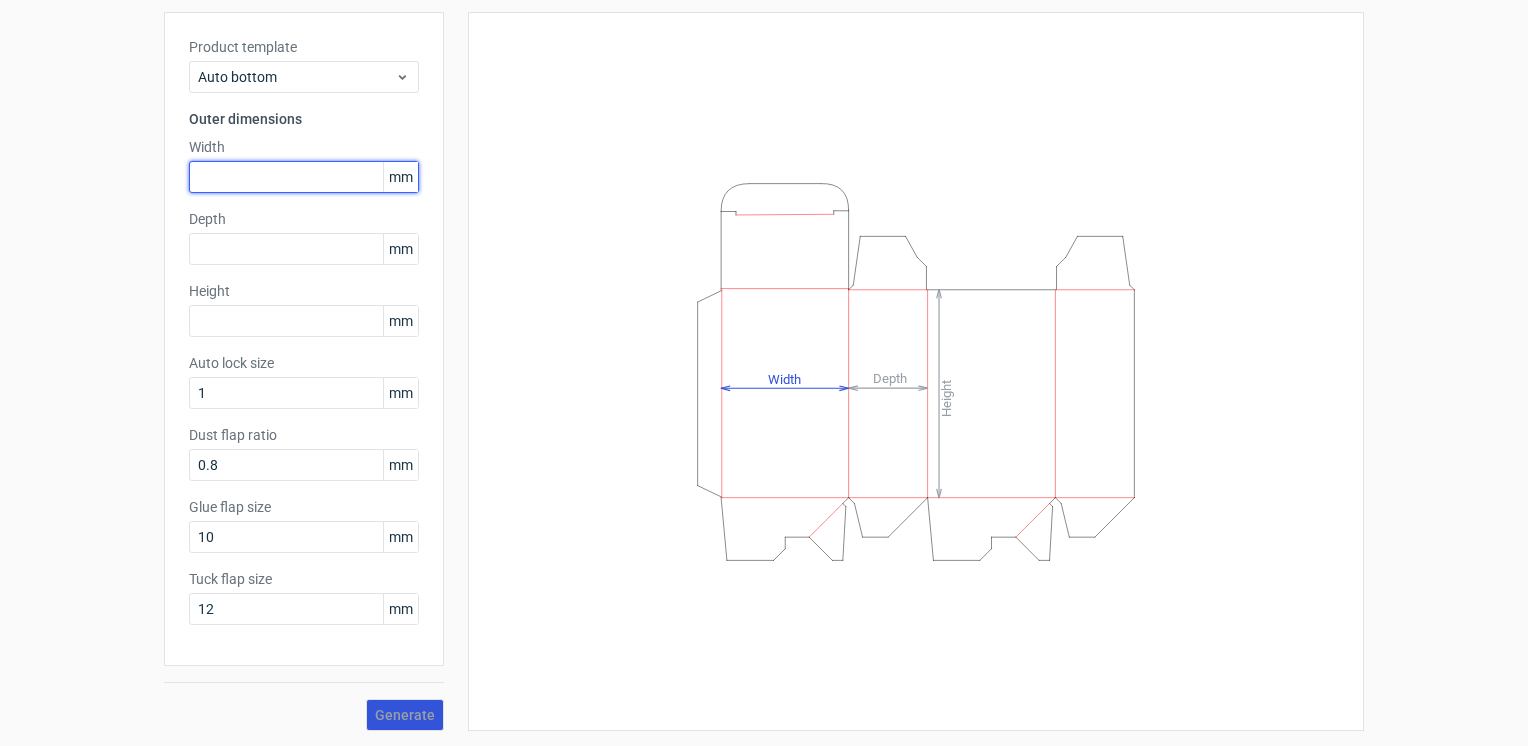 click at bounding box center (304, 177) 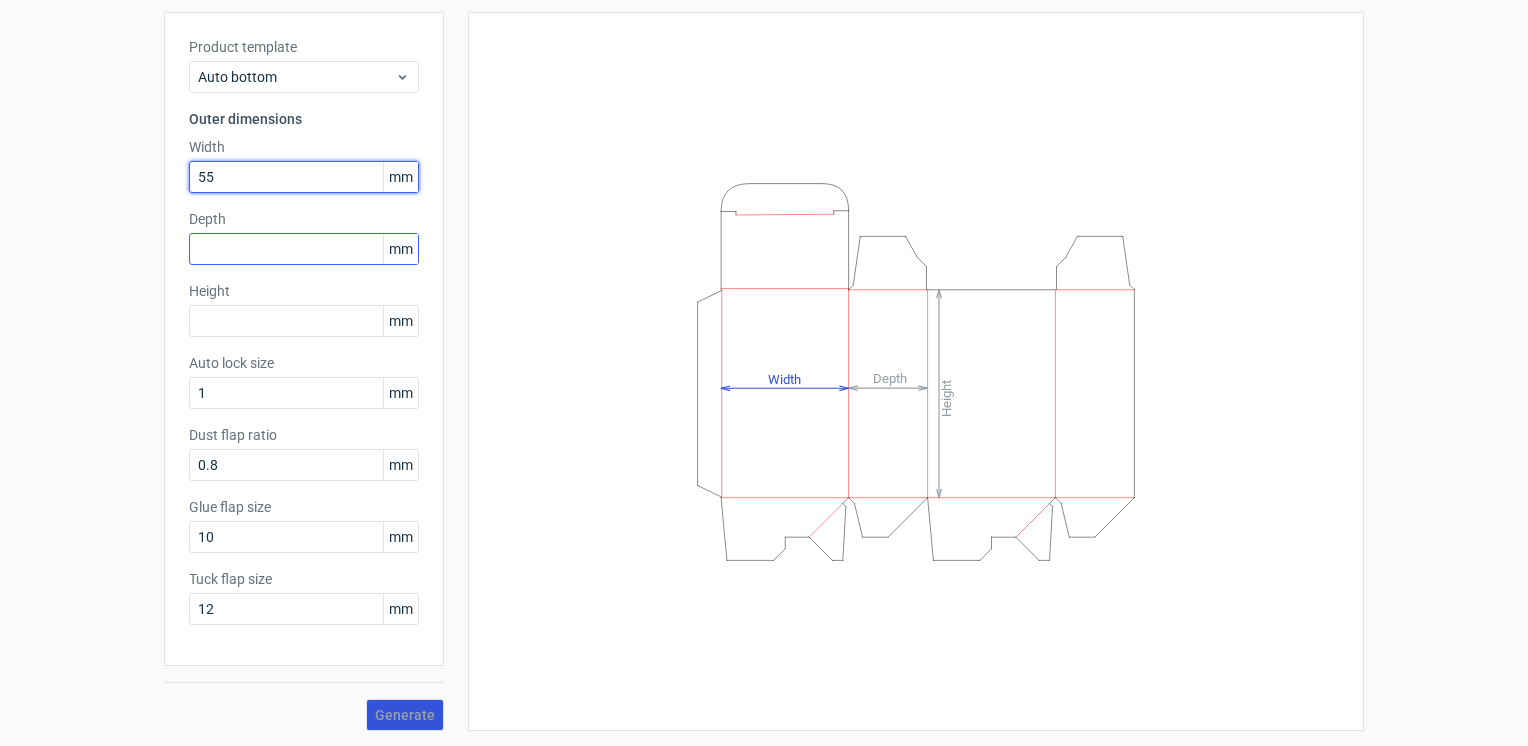 type on "55" 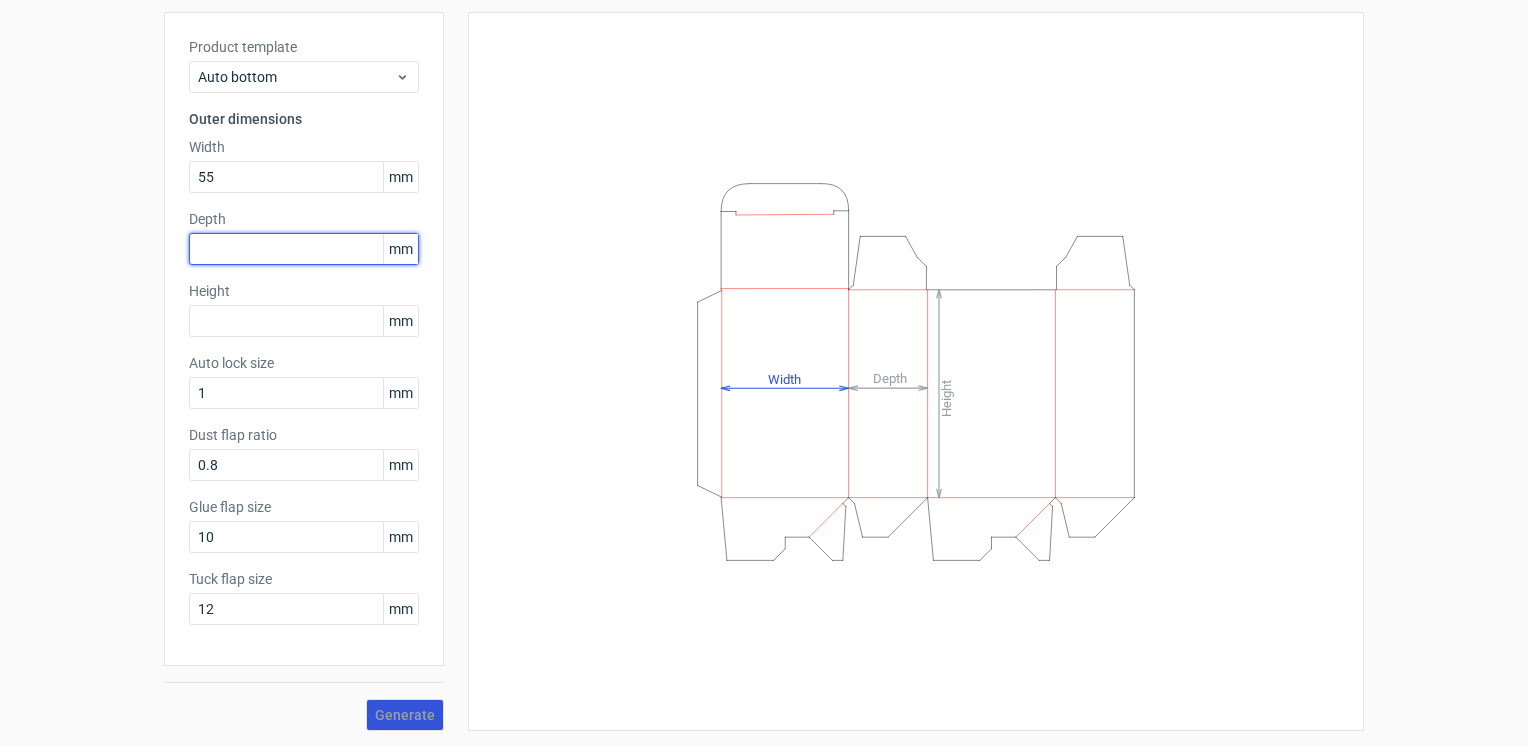 click at bounding box center [304, 249] 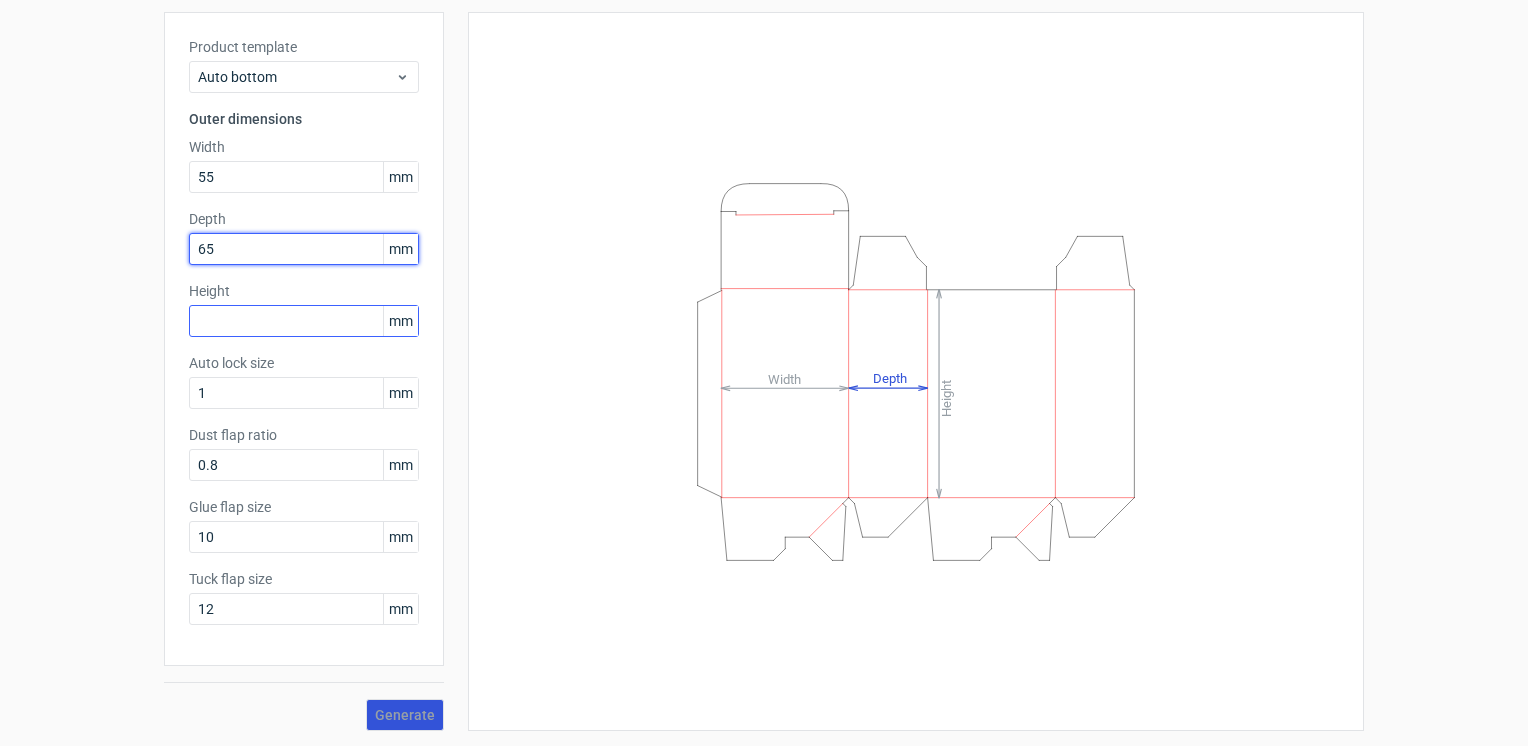 type on "65" 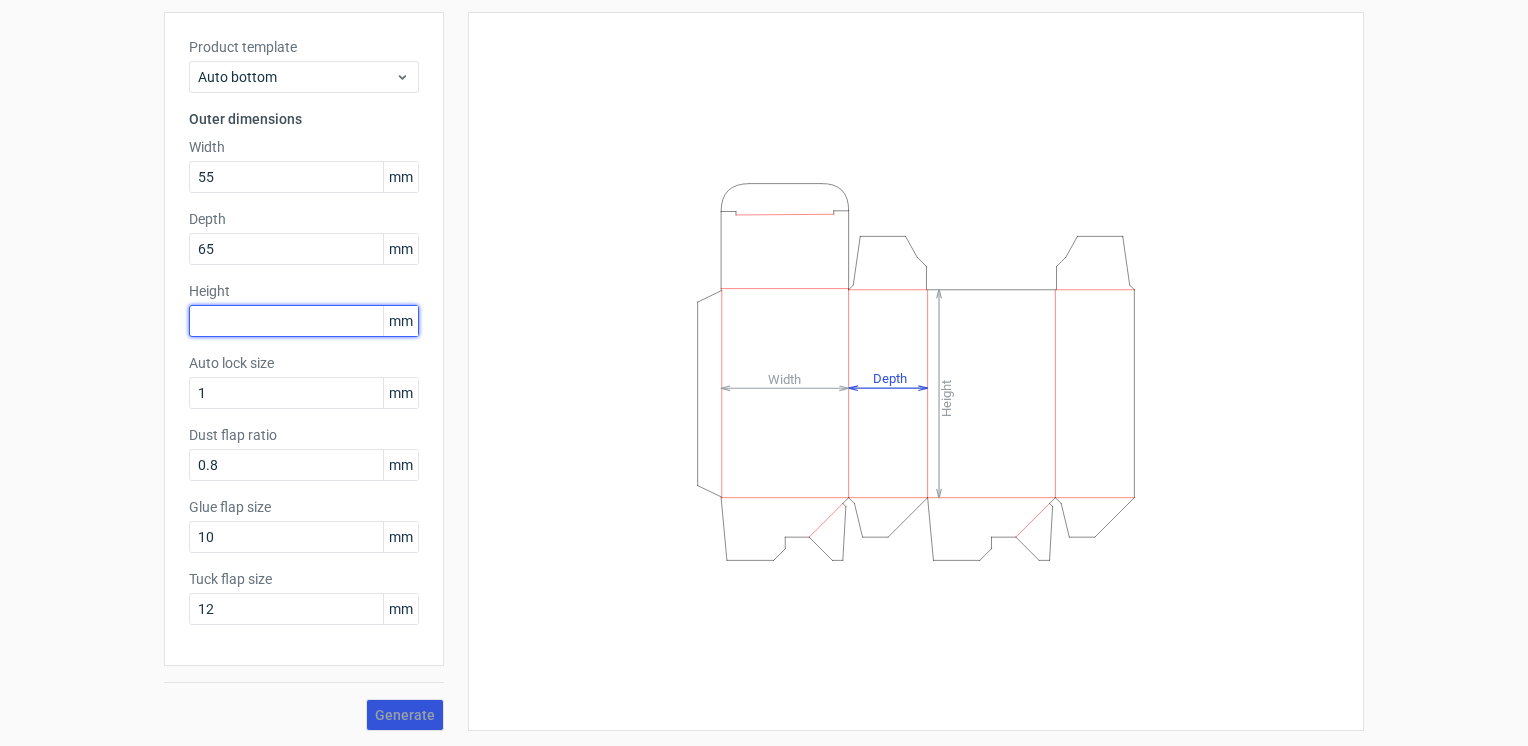 click at bounding box center [304, 321] 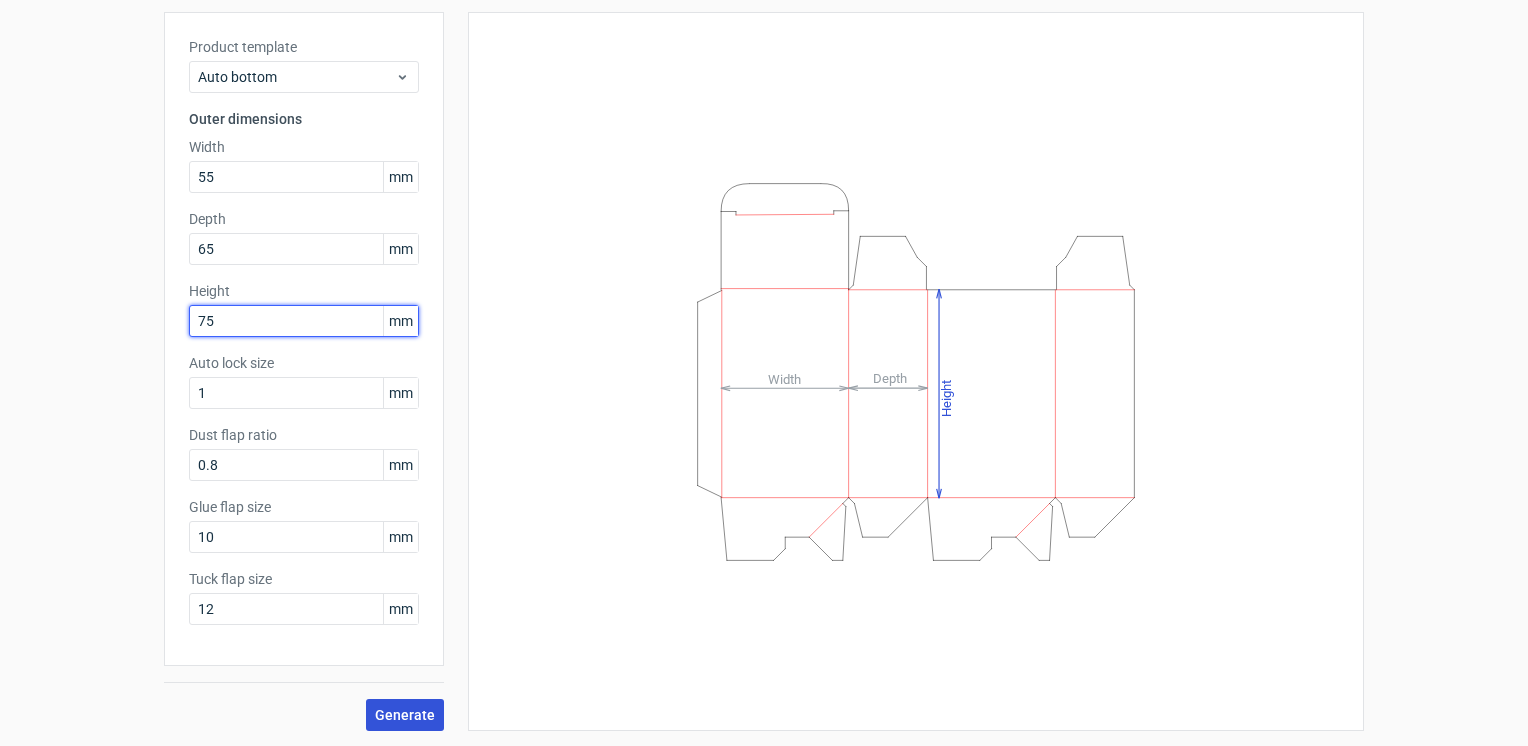 type on "75" 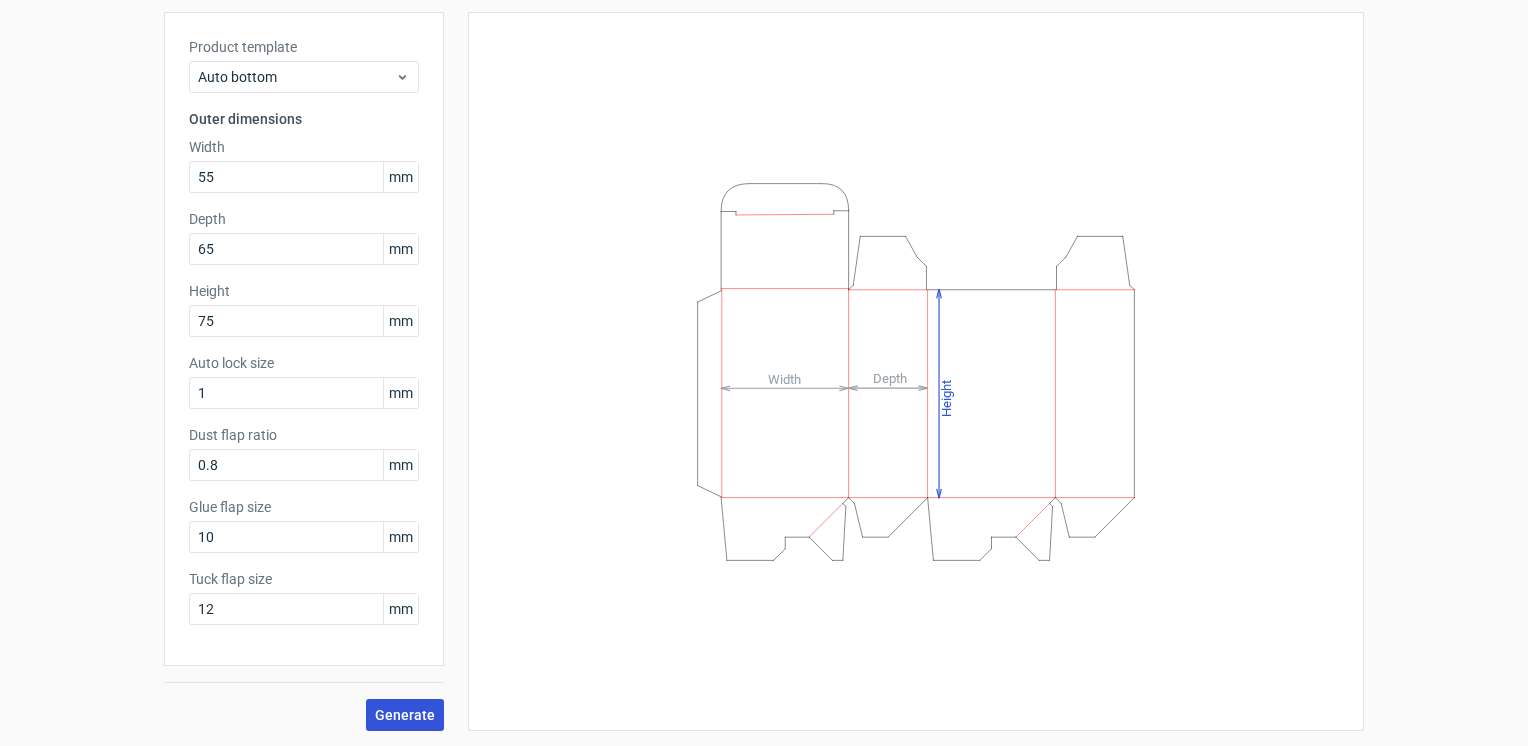 click on "Generate" at bounding box center [405, 715] 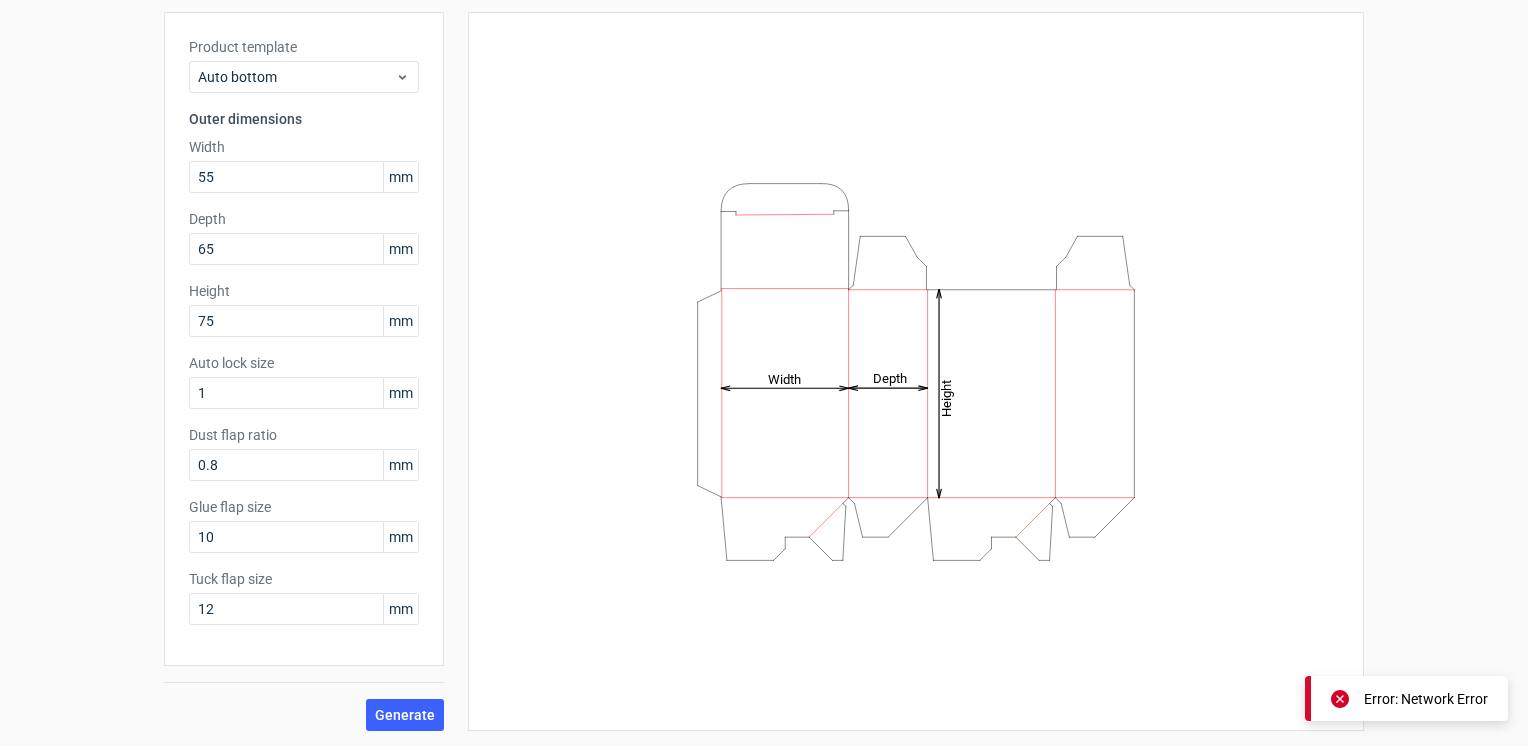 click 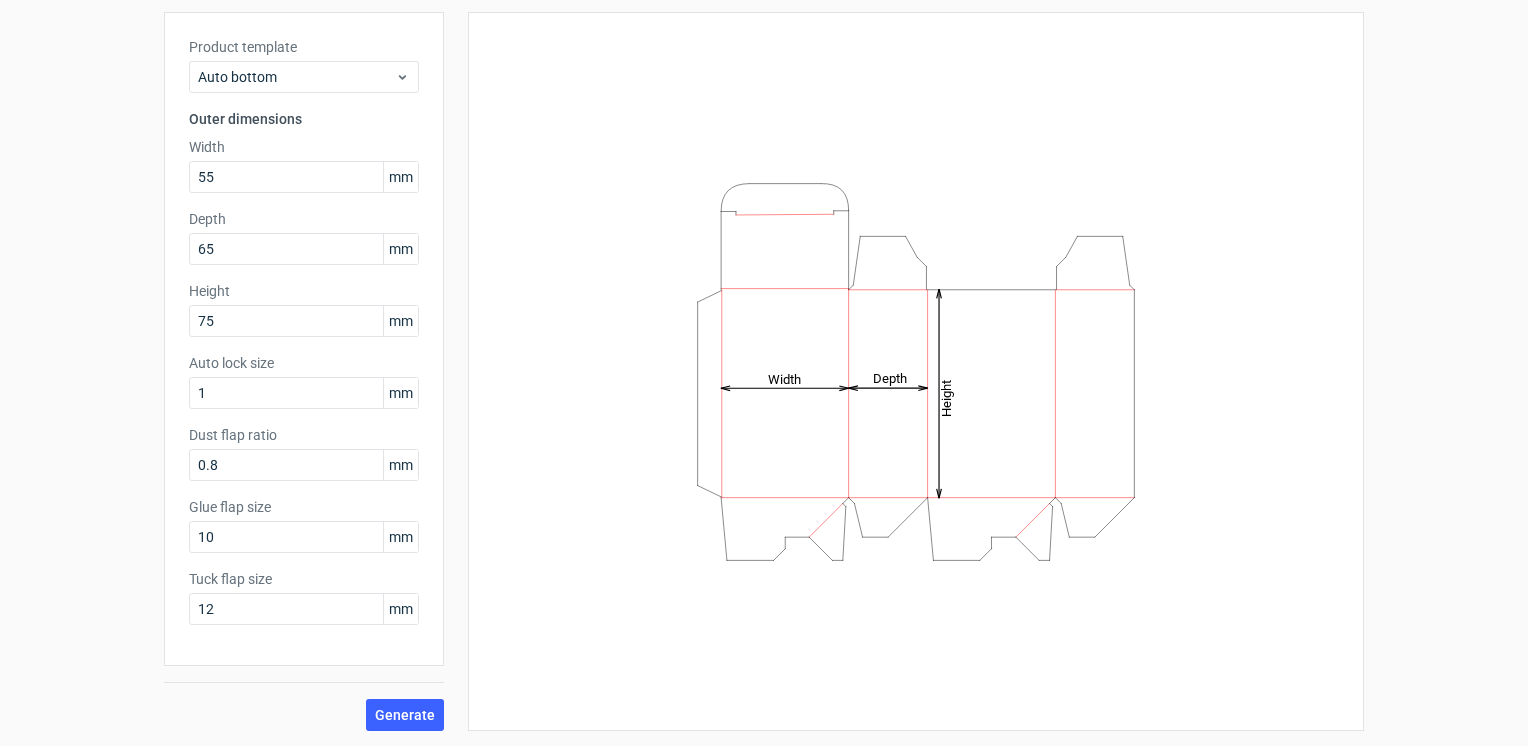 click on "Height   Depth   Width" at bounding box center (916, 371) 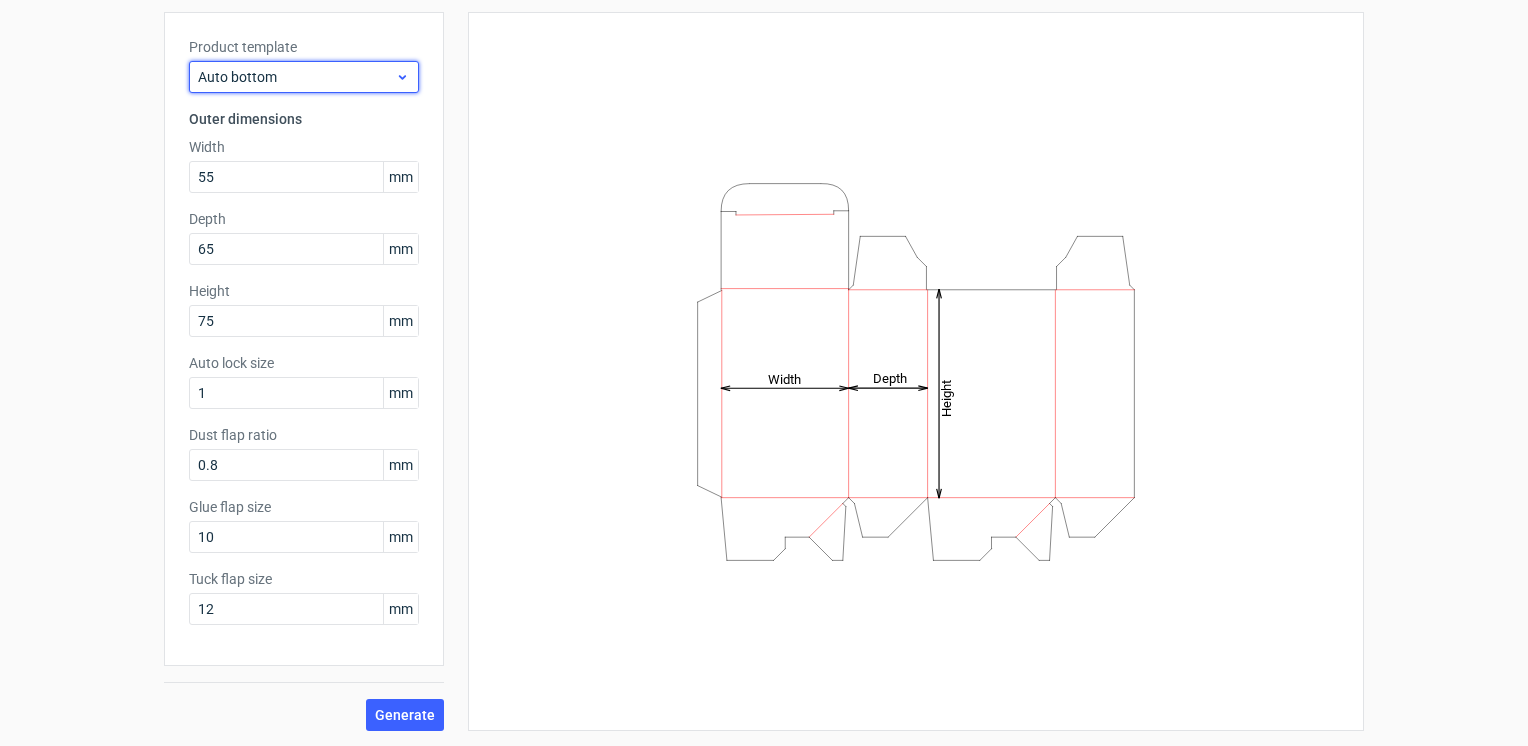 click on "Auto bottom" at bounding box center [296, 77] 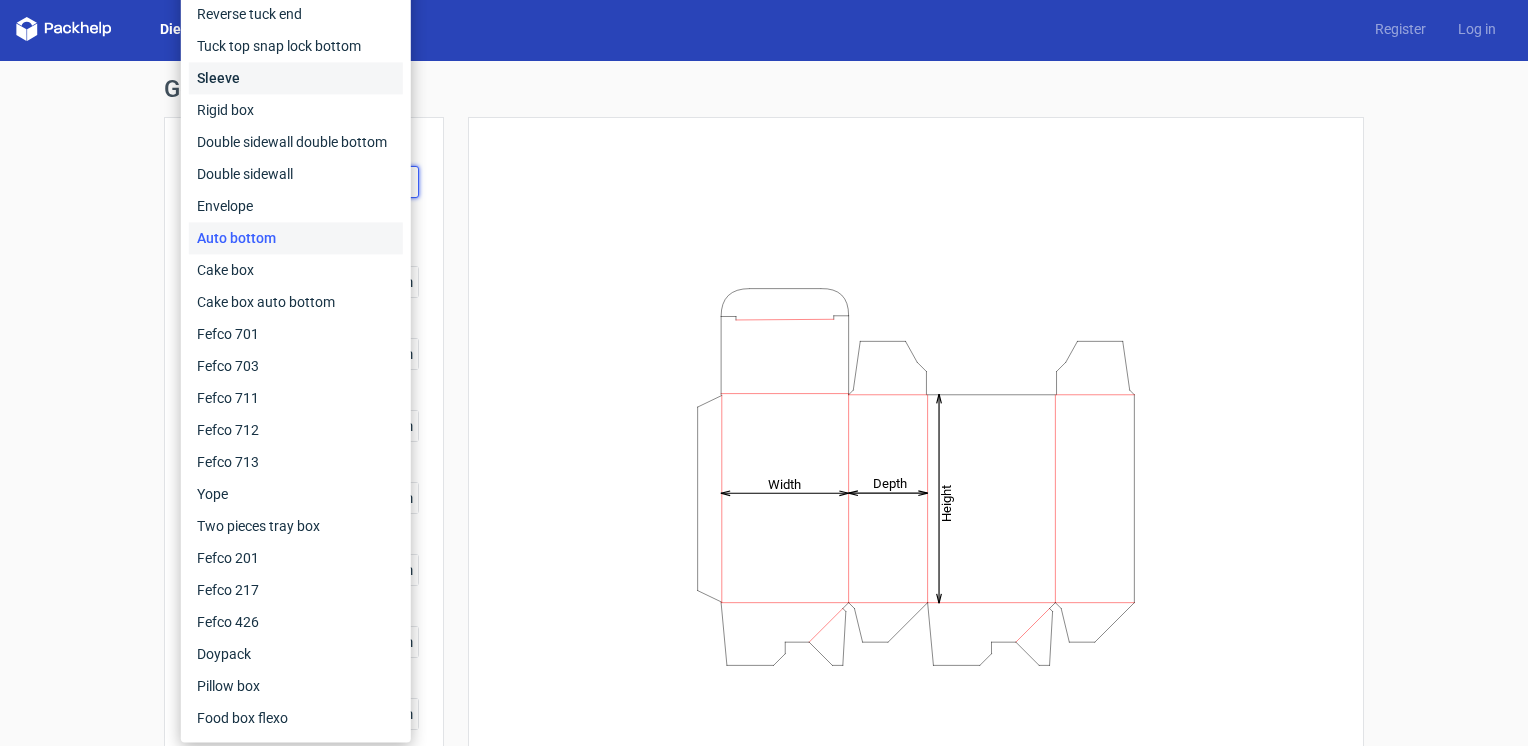 scroll, scrollTop: 0, scrollLeft: 0, axis: both 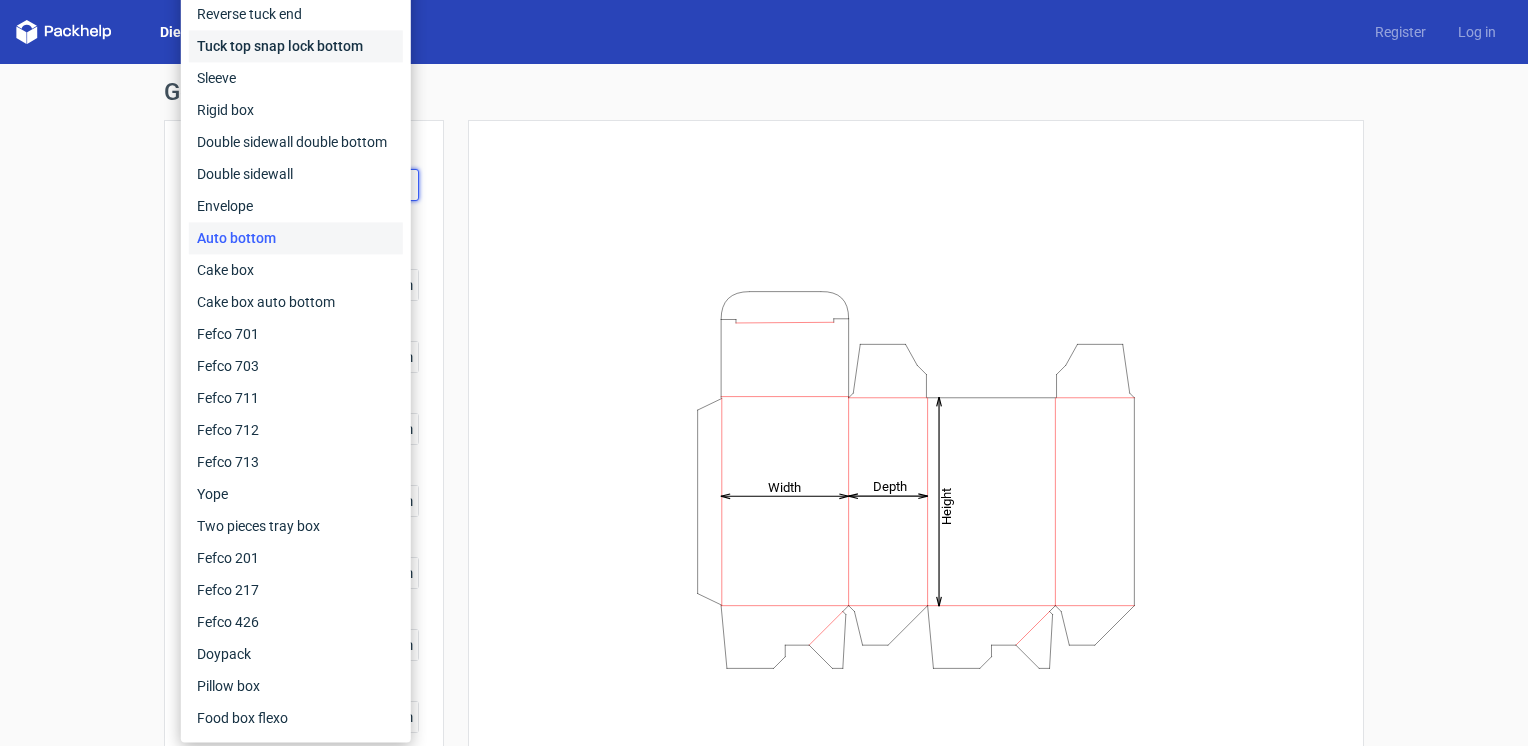 click on "Tuck top snap lock bottom" at bounding box center (296, 46) 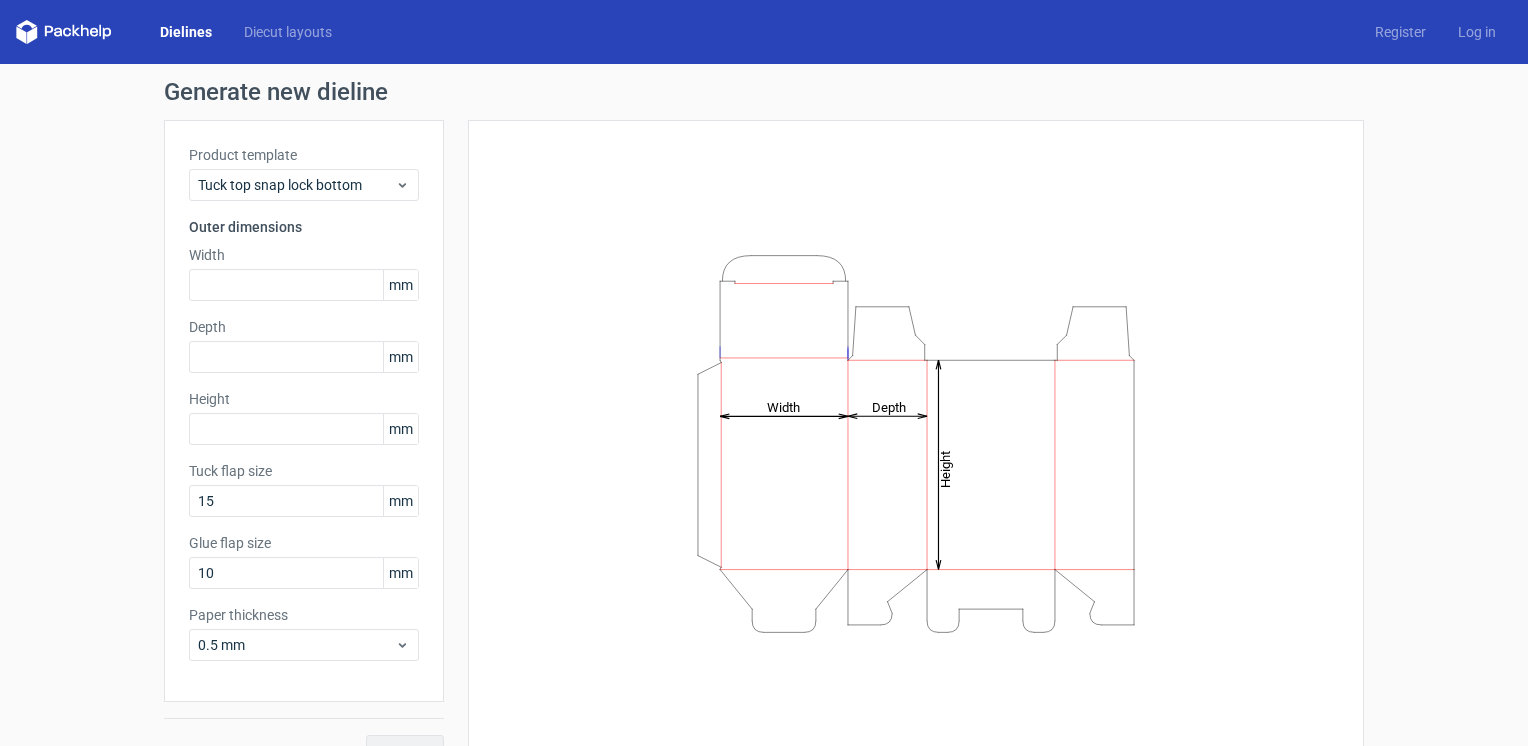 scroll, scrollTop: 0, scrollLeft: 0, axis: both 